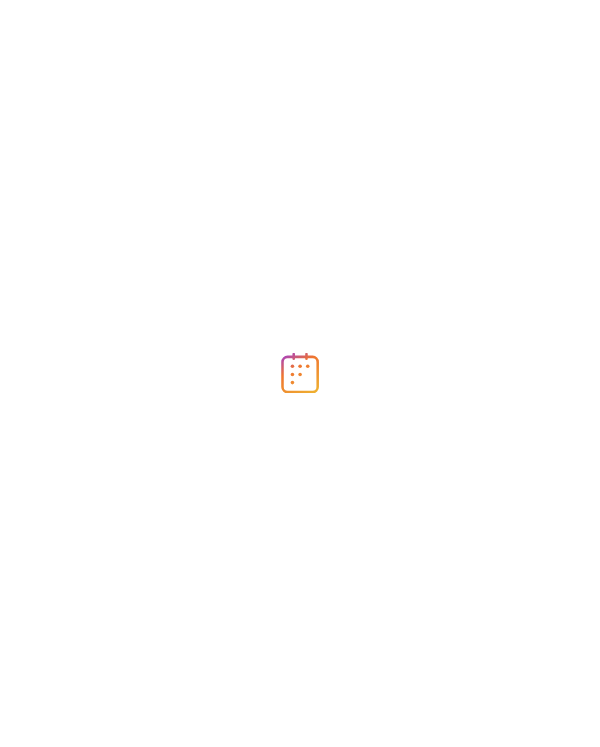 scroll, scrollTop: 0, scrollLeft: 0, axis: both 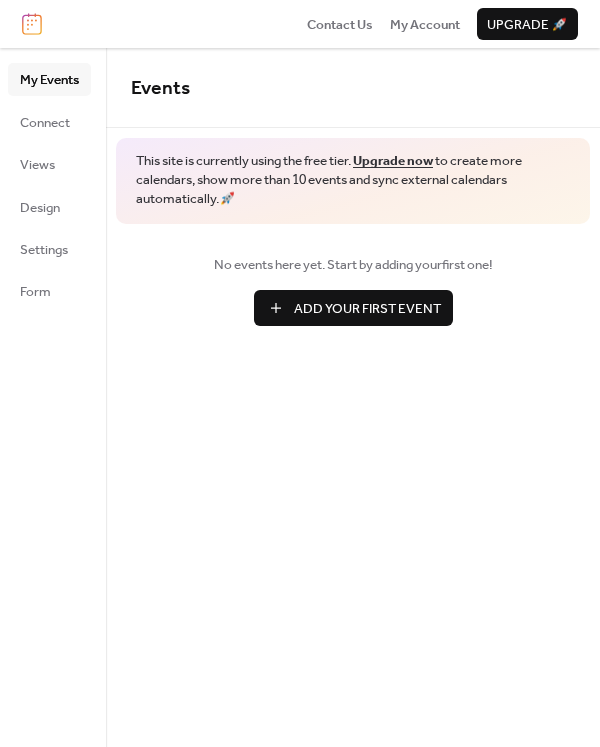 click on "Add Your First Event" at bounding box center (353, 308) 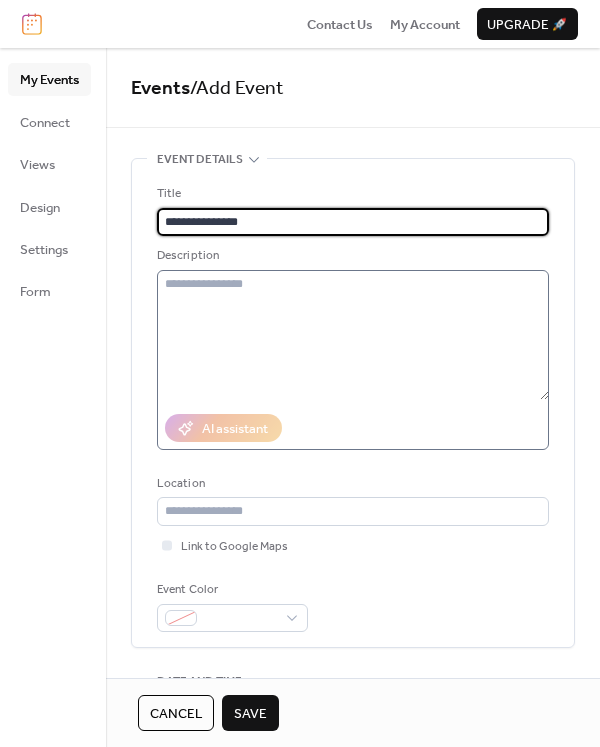 type on "**********" 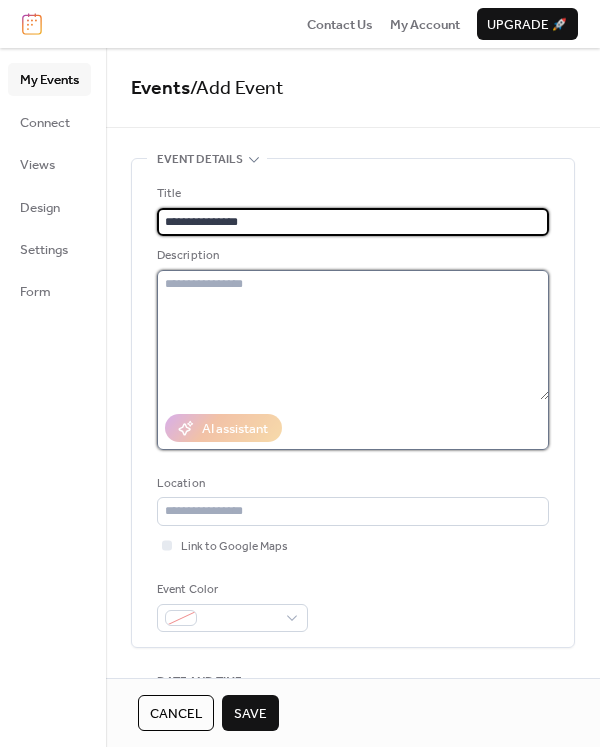 click at bounding box center (353, 335) 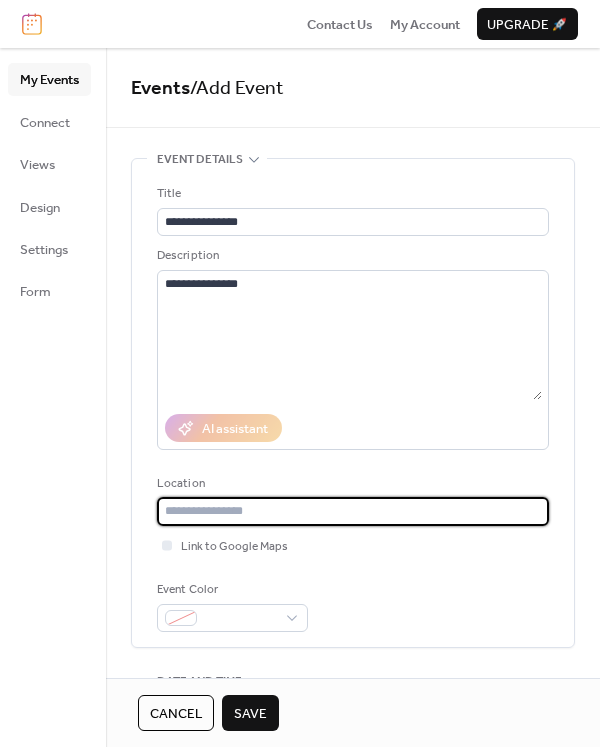 click at bounding box center [353, 511] 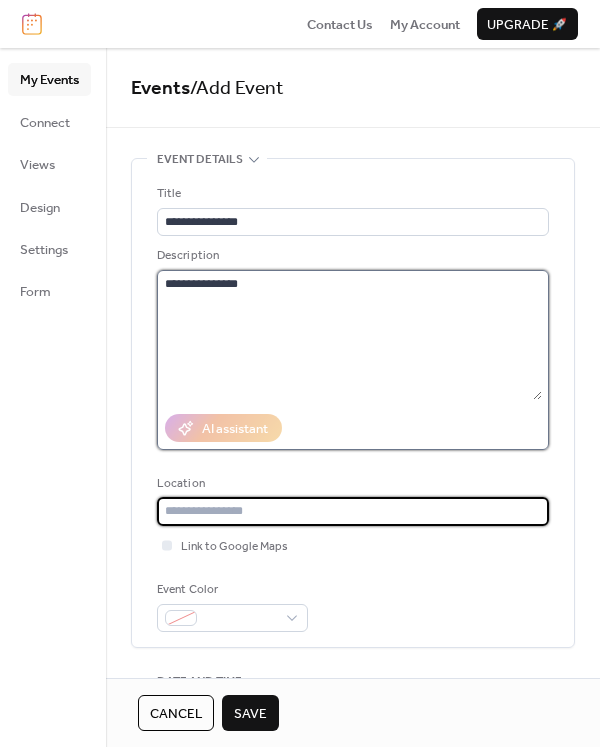 click on "**********" at bounding box center (349, 335) 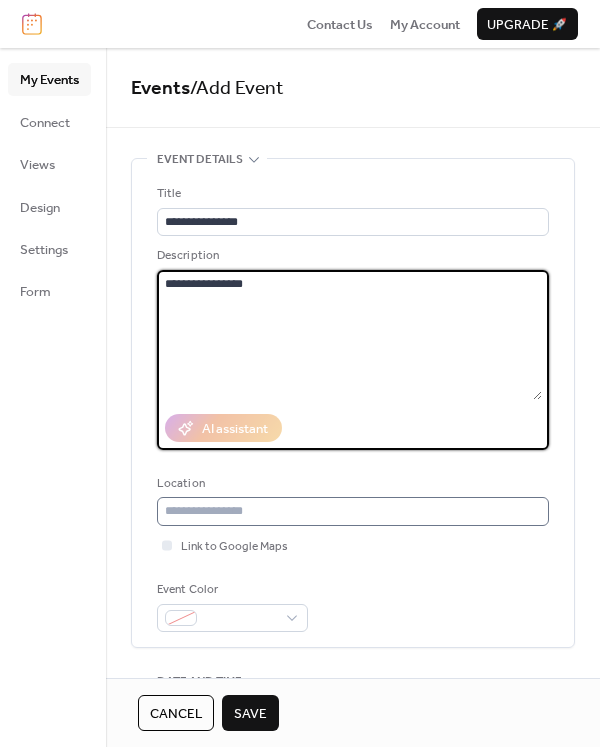 type on "**********" 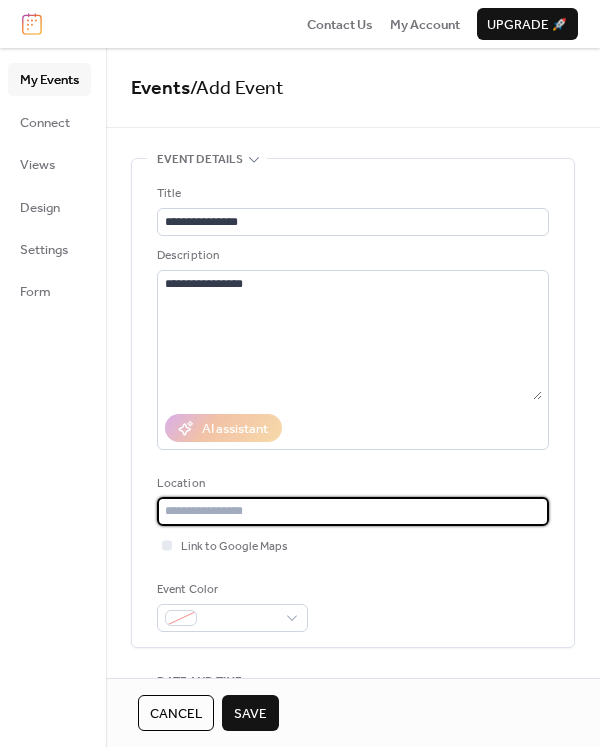 click at bounding box center (353, 511) 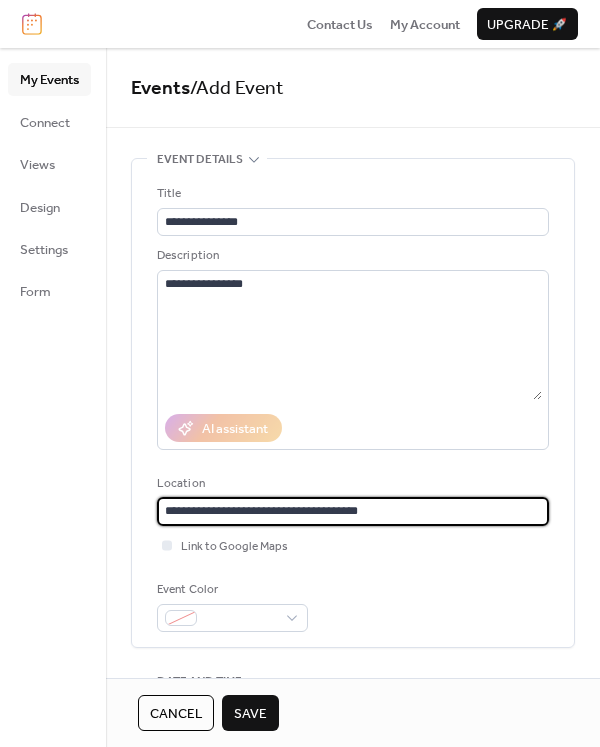 type on "**********" 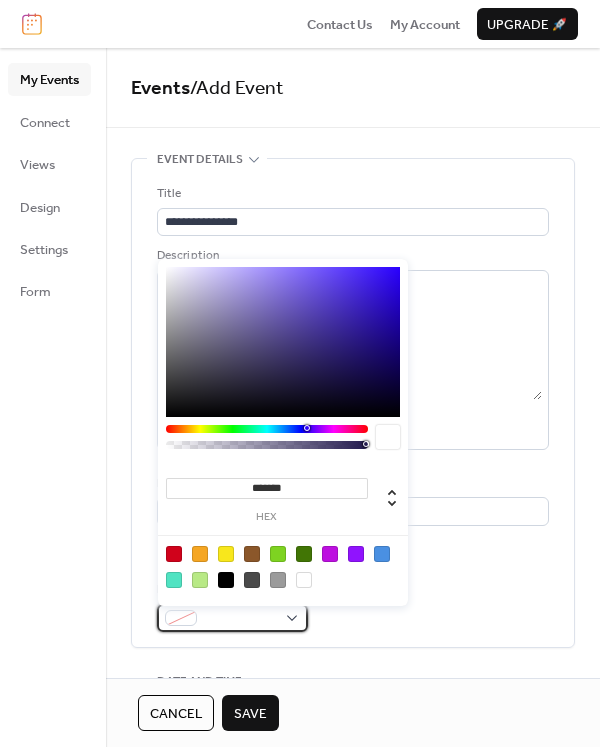 click at bounding box center (232, 618) 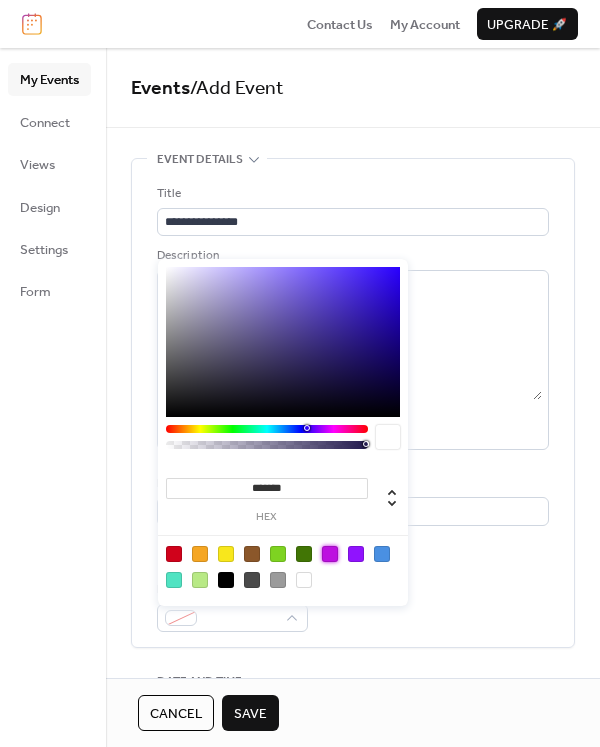click at bounding box center [330, 554] 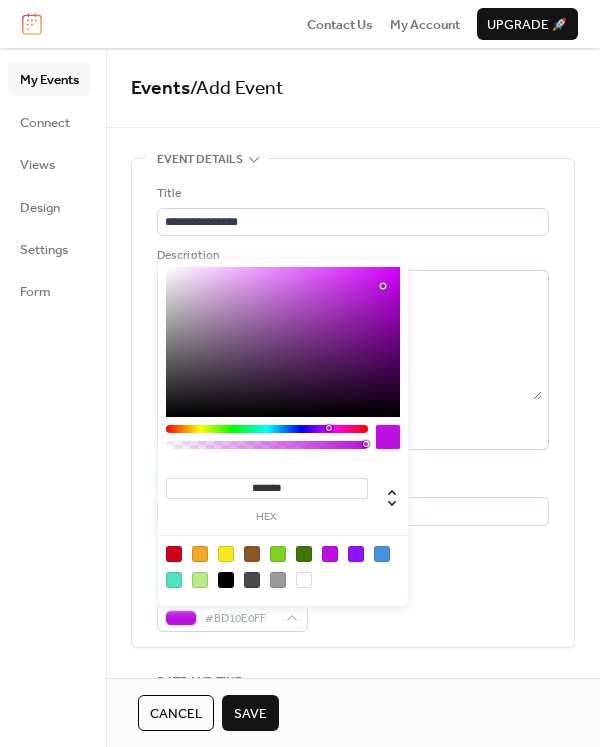 type on "***" 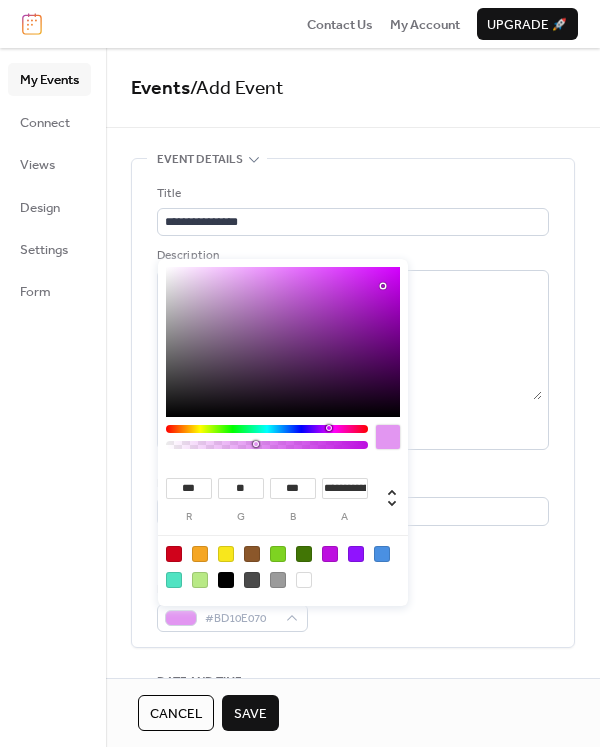type on "***" 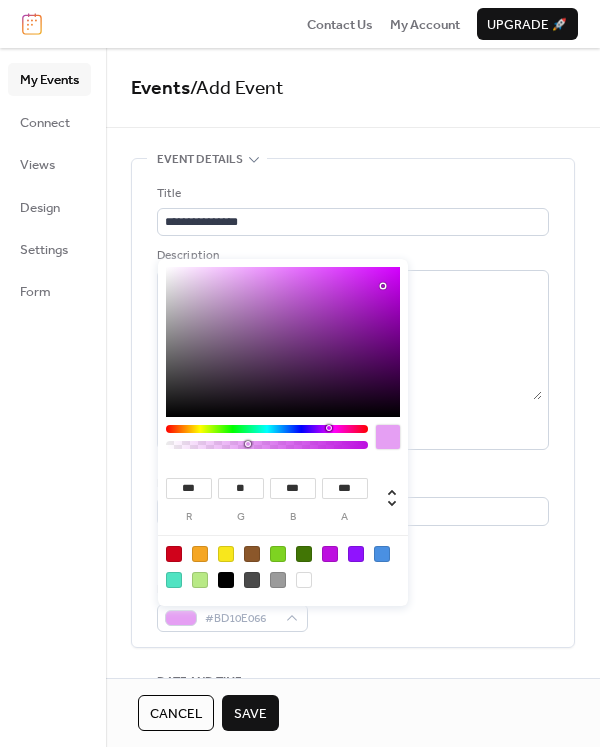 drag, startPoint x: 367, startPoint y: 445, endPoint x: 248, endPoint y: 449, distance: 119.06721 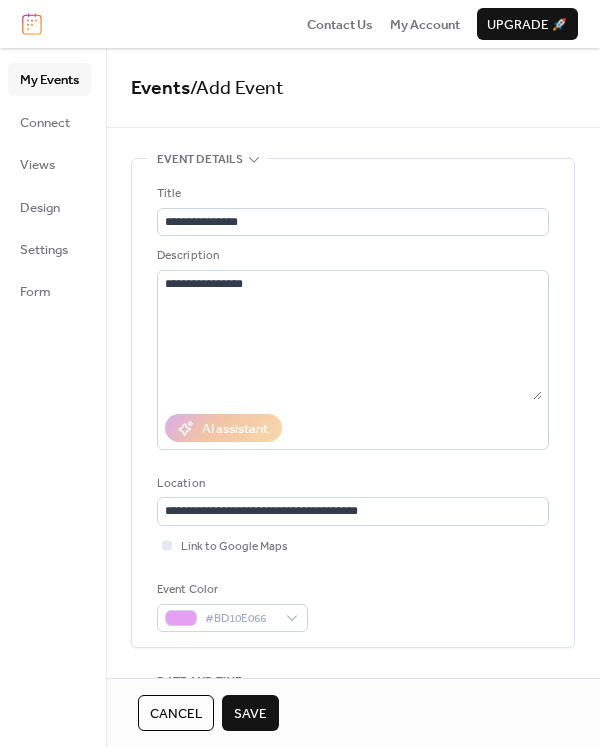 click on "**********" at bounding box center (353, 403) 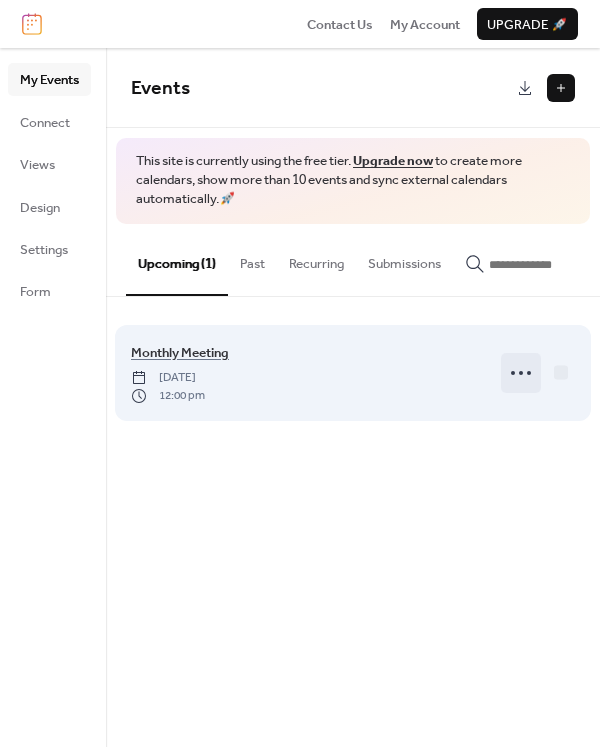 click 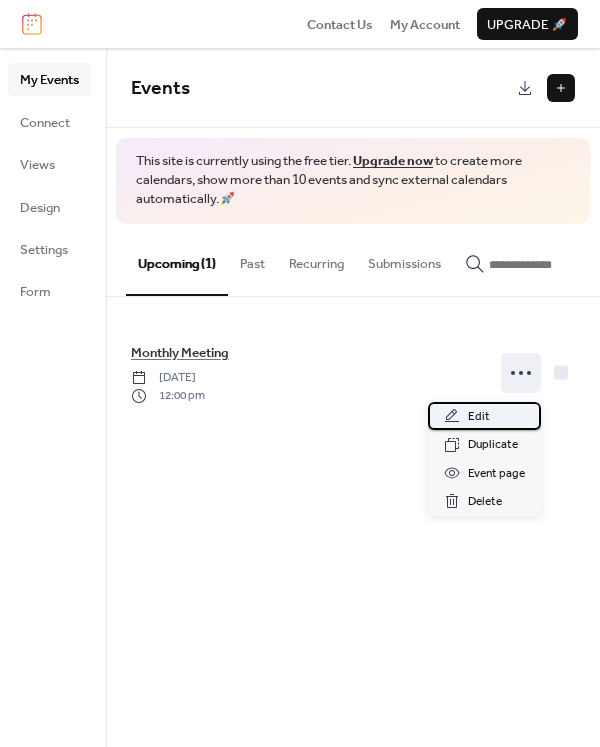 click on "Edit" at bounding box center (479, 417) 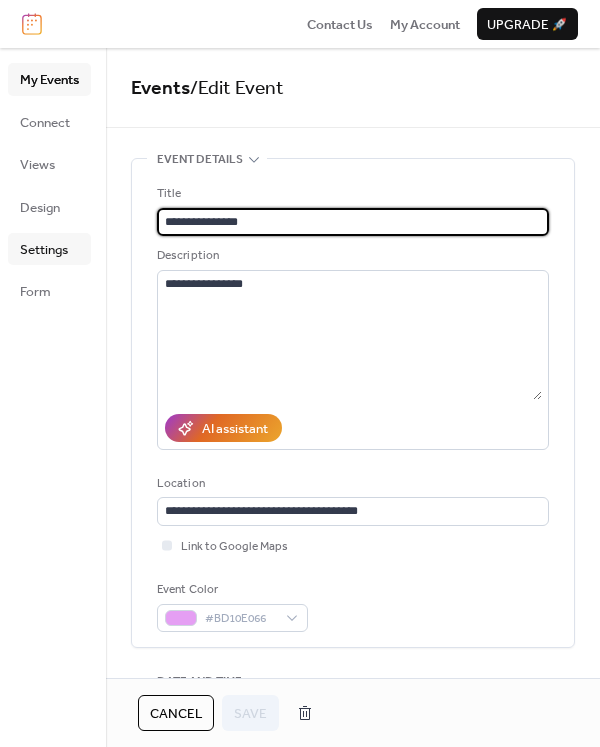 click on "Settings" at bounding box center (44, 250) 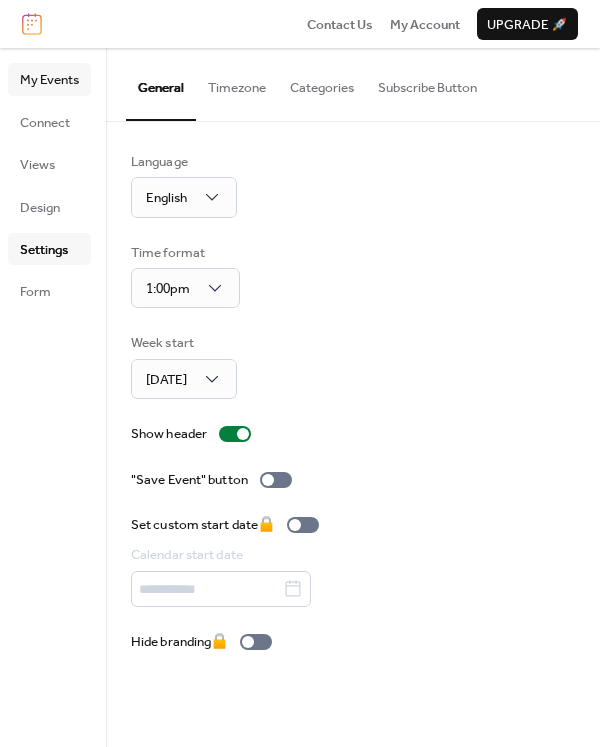 click on "My Events" at bounding box center (49, 80) 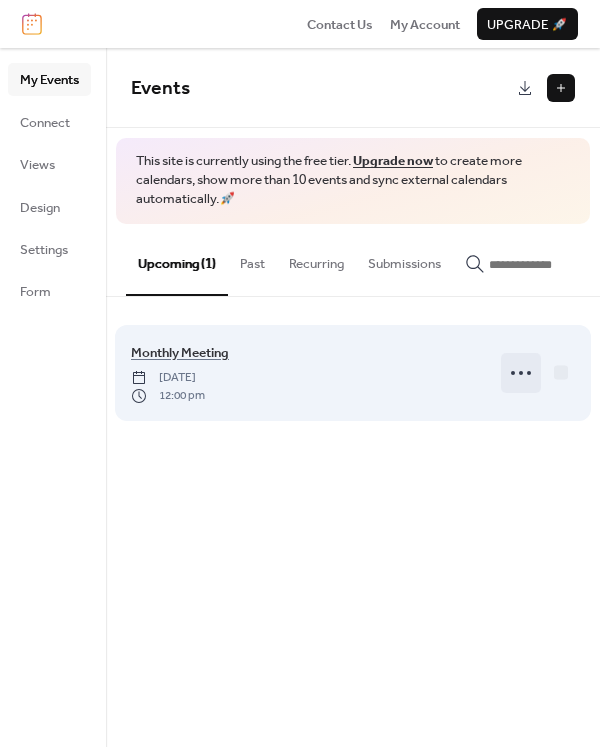click 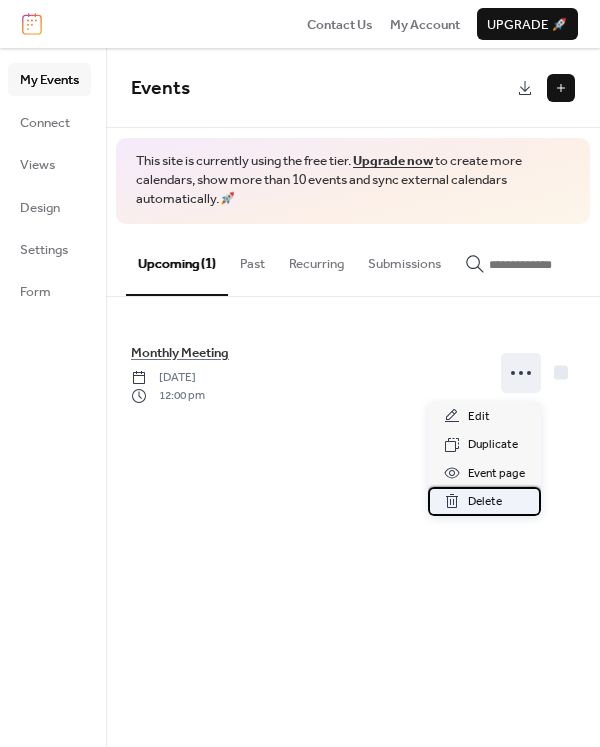 click on "Delete" at bounding box center (485, 502) 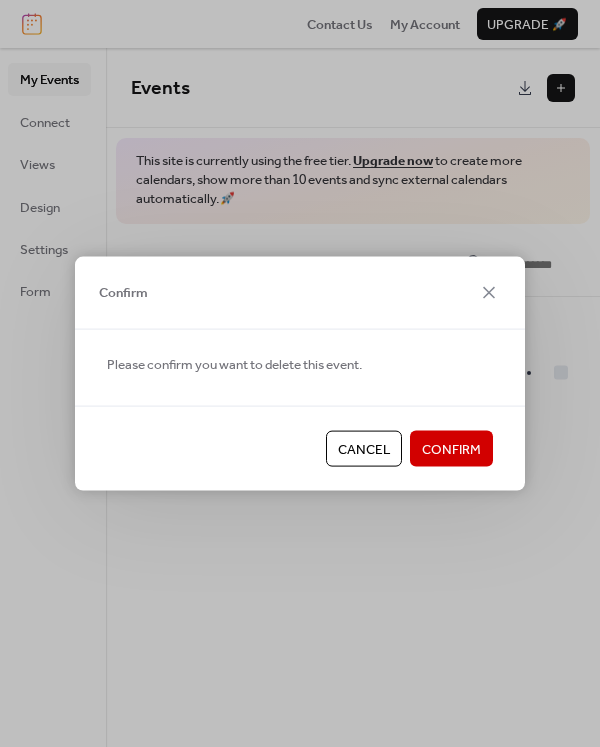 click on "Confirm" at bounding box center [451, 450] 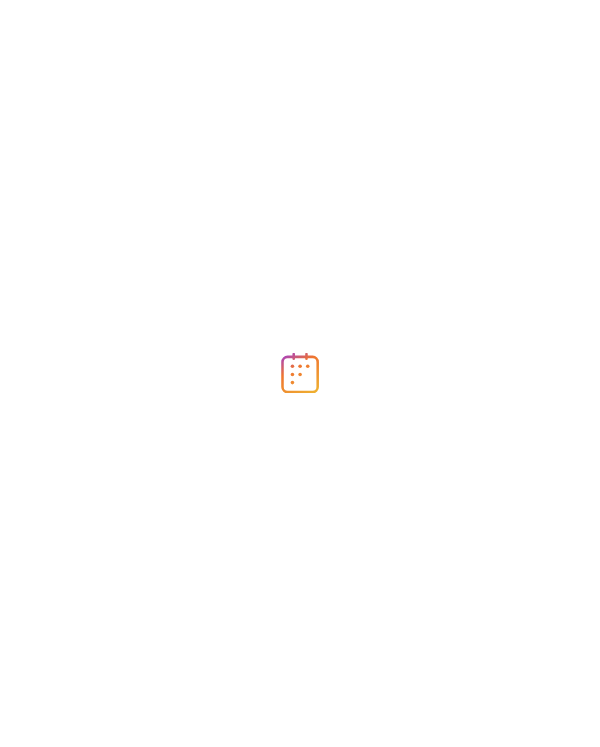 scroll, scrollTop: 0, scrollLeft: 0, axis: both 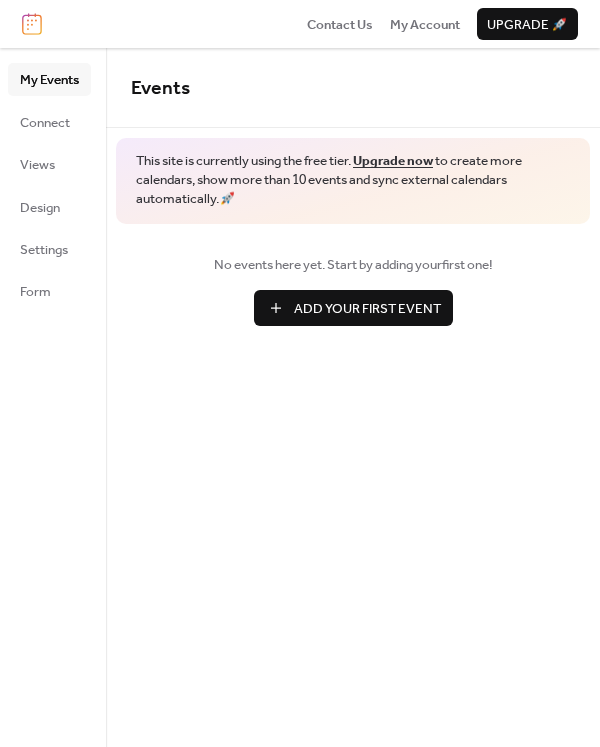 click on "Add Your First Event" at bounding box center [367, 309] 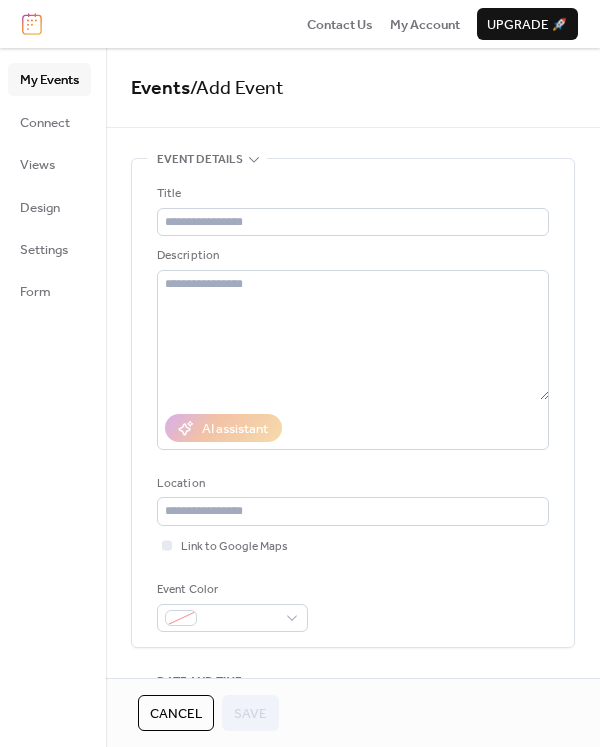 click at bounding box center [32, 24] 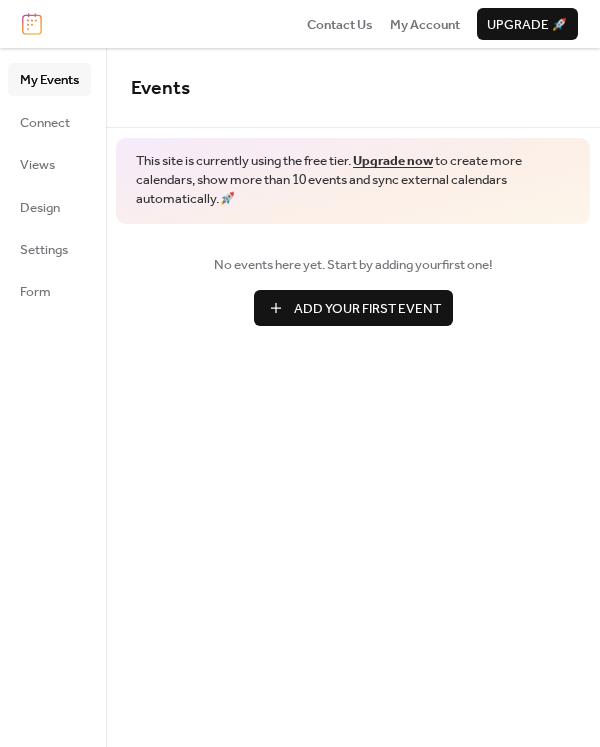 click at bounding box center (32, 24) 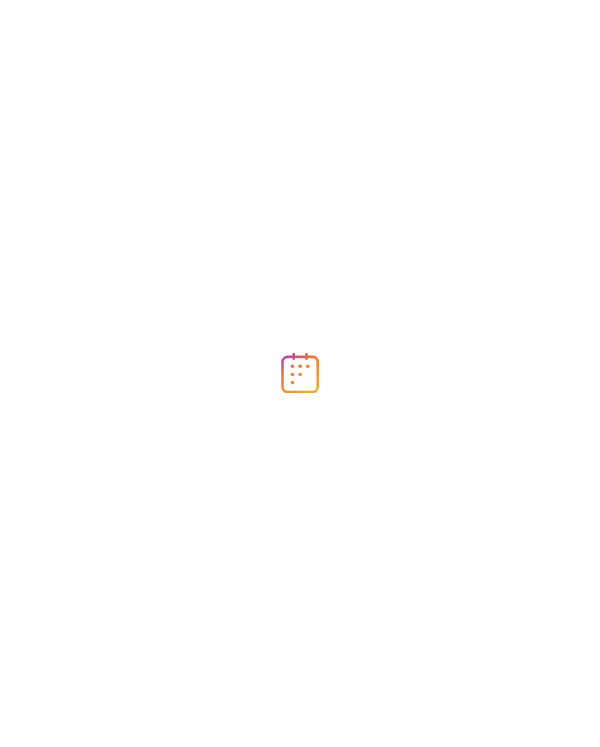 scroll, scrollTop: 0, scrollLeft: 0, axis: both 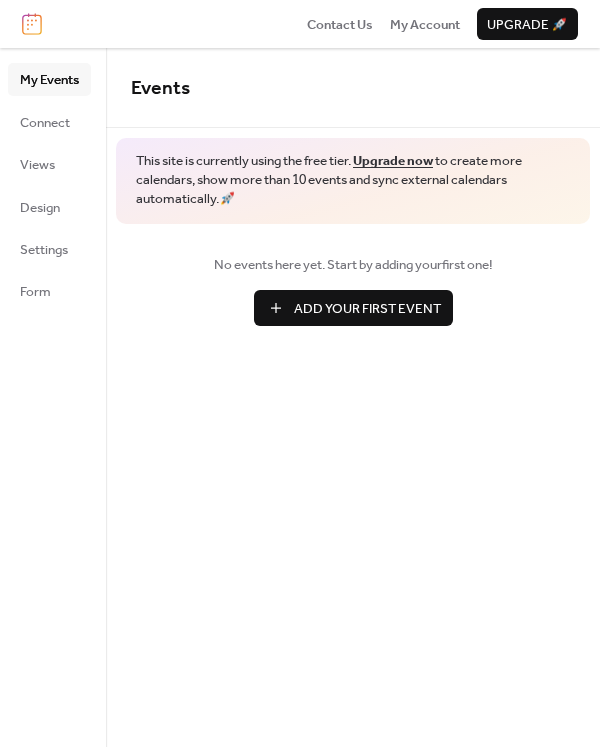 click on "Add Your First Event" at bounding box center [353, 308] 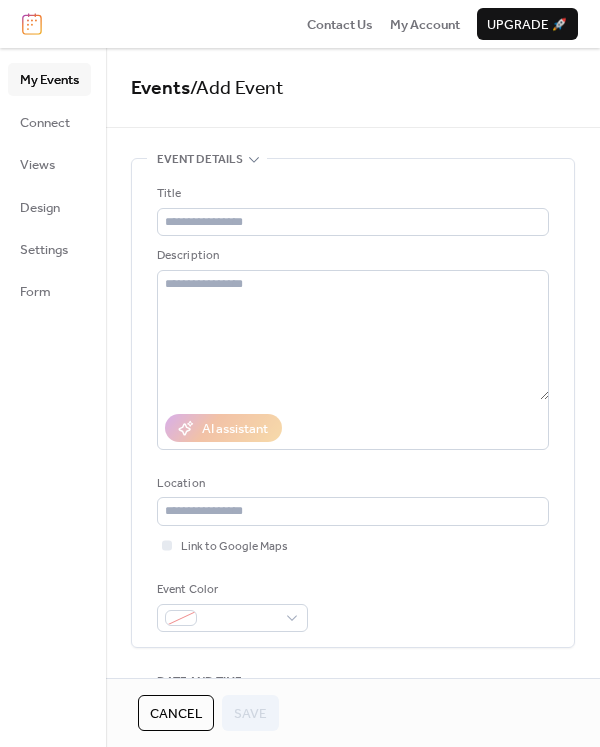 click 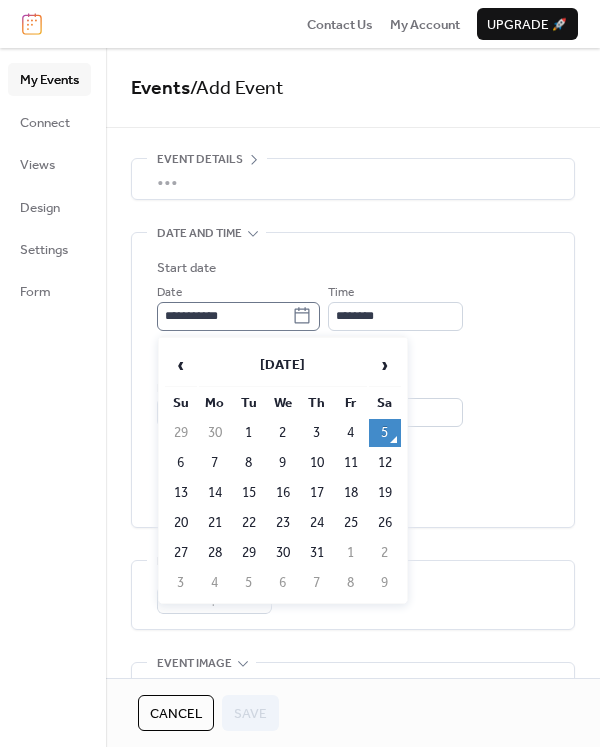 click 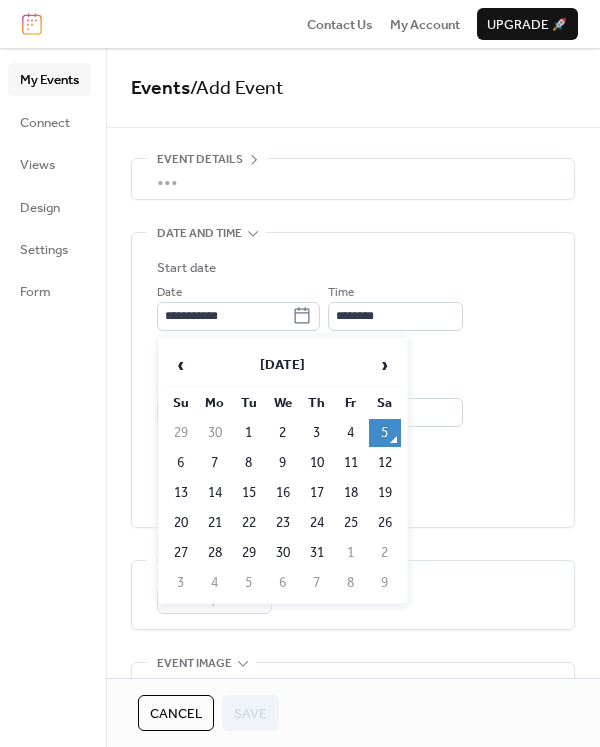 click on "28" at bounding box center [215, 553] 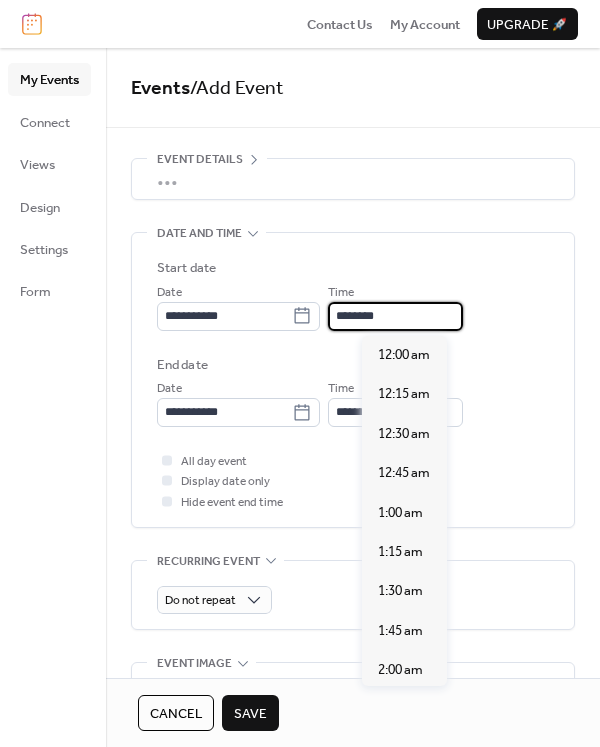 scroll, scrollTop: 1872, scrollLeft: 0, axis: vertical 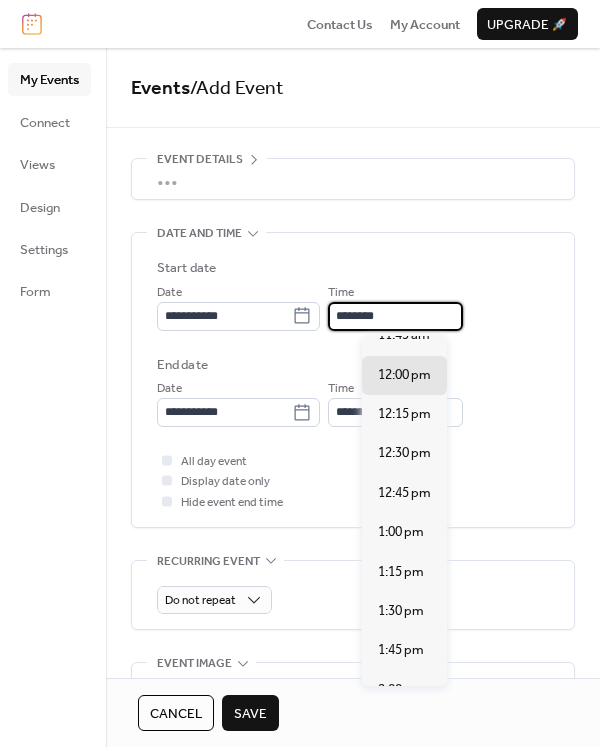 click on "********" at bounding box center (395, 316) 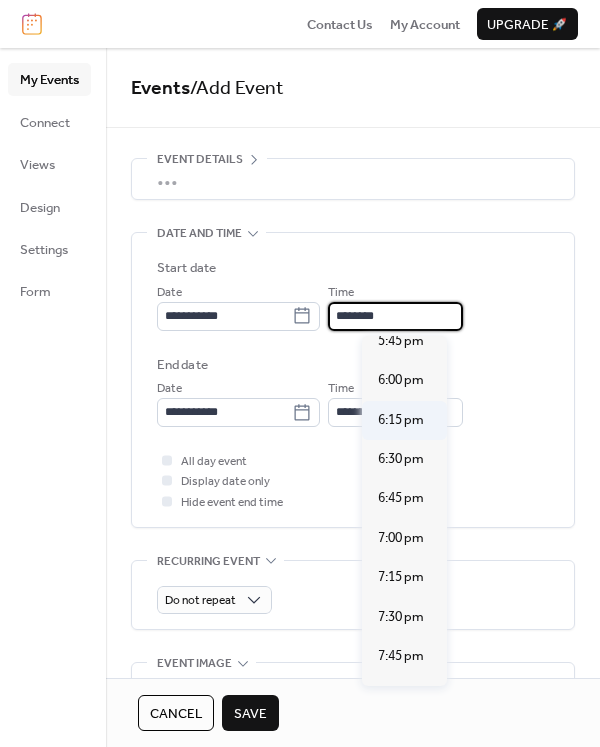 scroll, scrollTop: 2799, scrollLeft: 0, axis: vertical 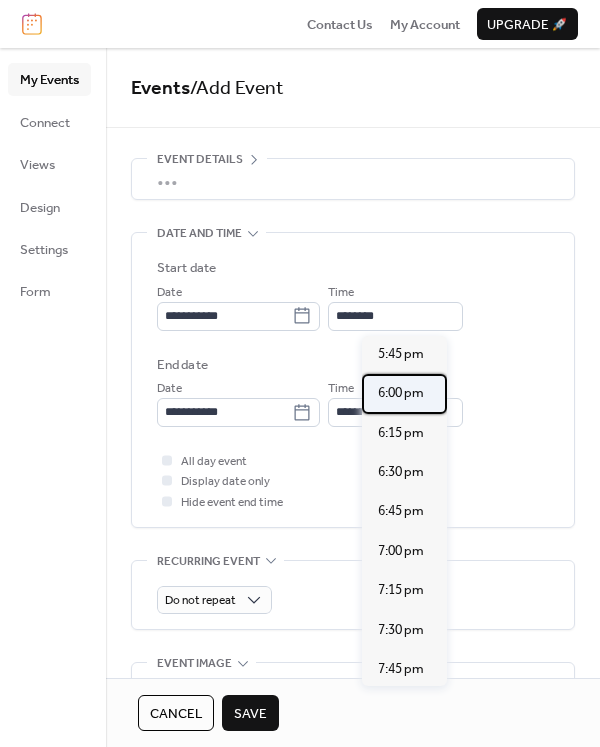 click on "6:00 pm" at bounding box center [401, 393] 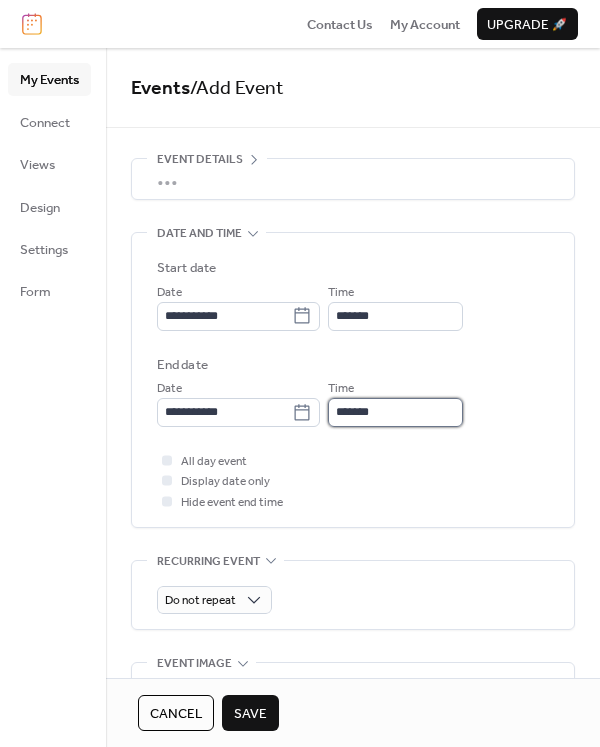 click on "*******" at bounding box center (395, 412) 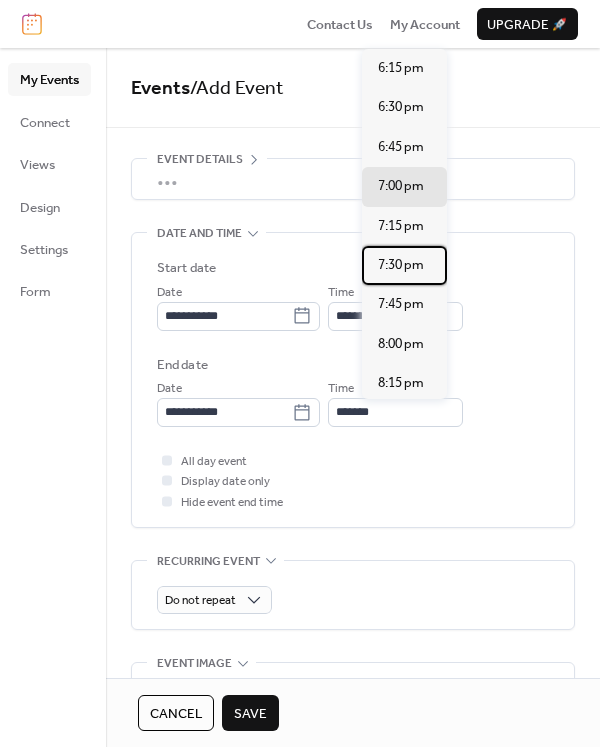 click on "7:30 pm" at bounding box center (401, 265) 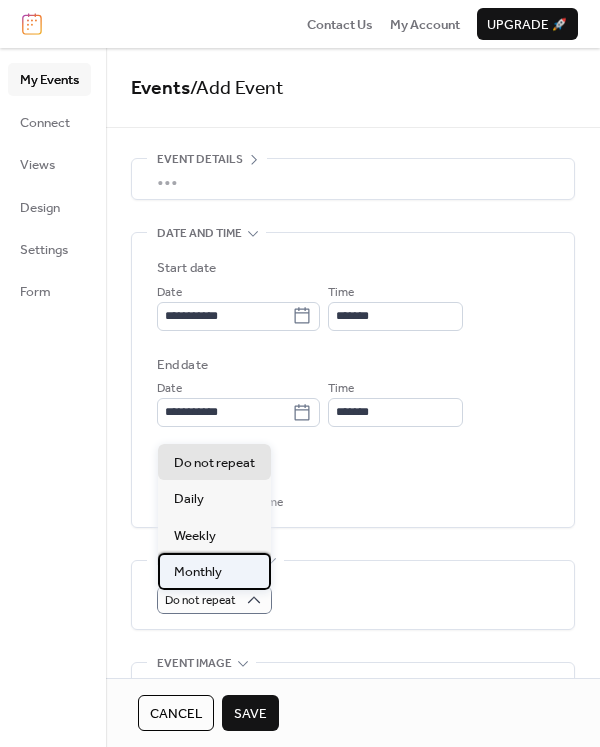 click on "Monthly" at bounding box center (214, 571) 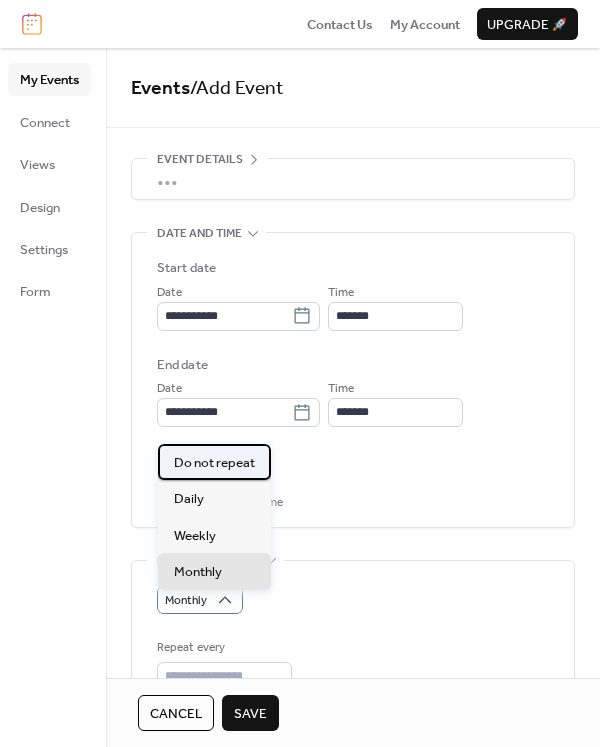 click on "Do not repeat" at bounding box center [214, 463] 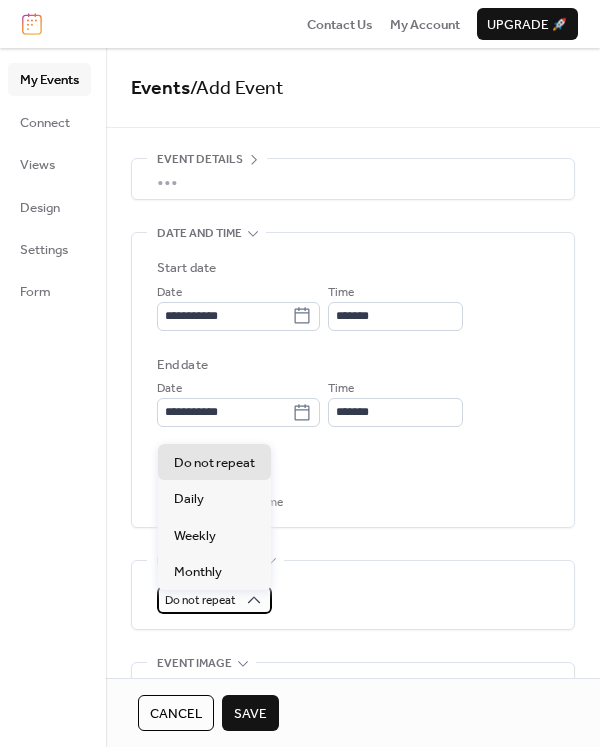 click on "Do not repeat" at bounding box center (214, 600) 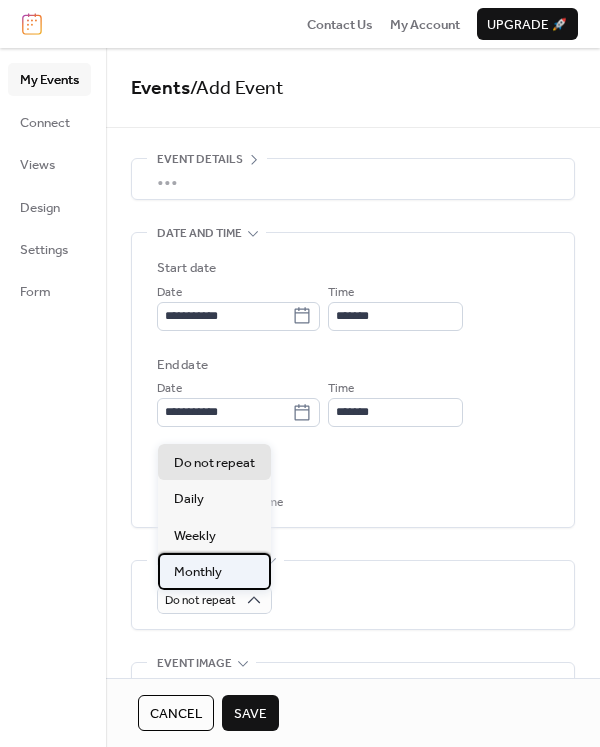 click on "Monthly" at bounding box center (198, 572) 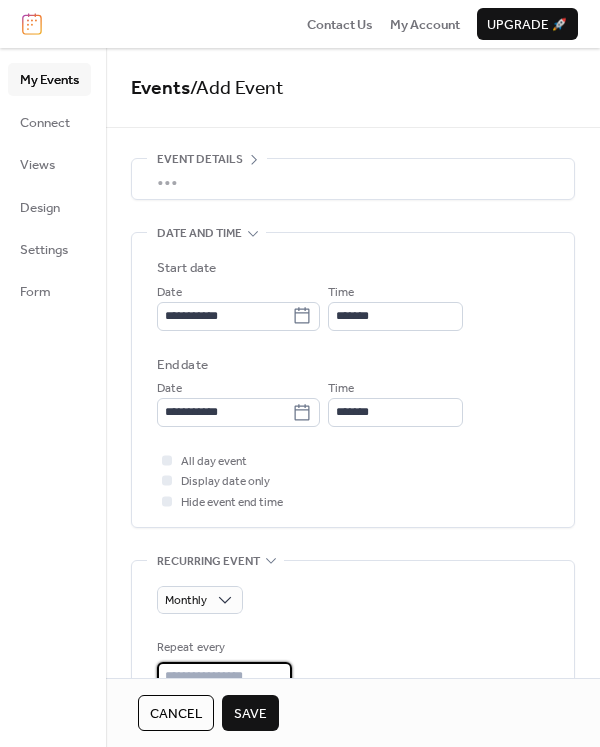 click on "*" at bounding box center [224, 676] 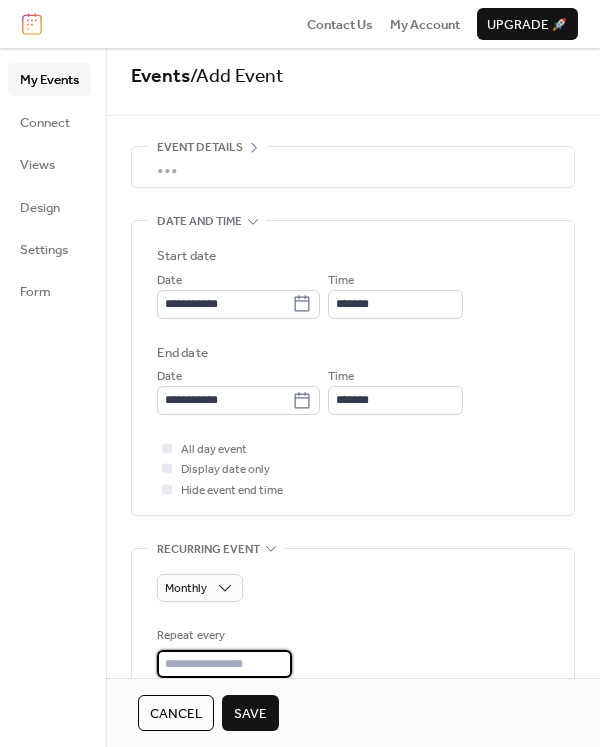 type on "*" 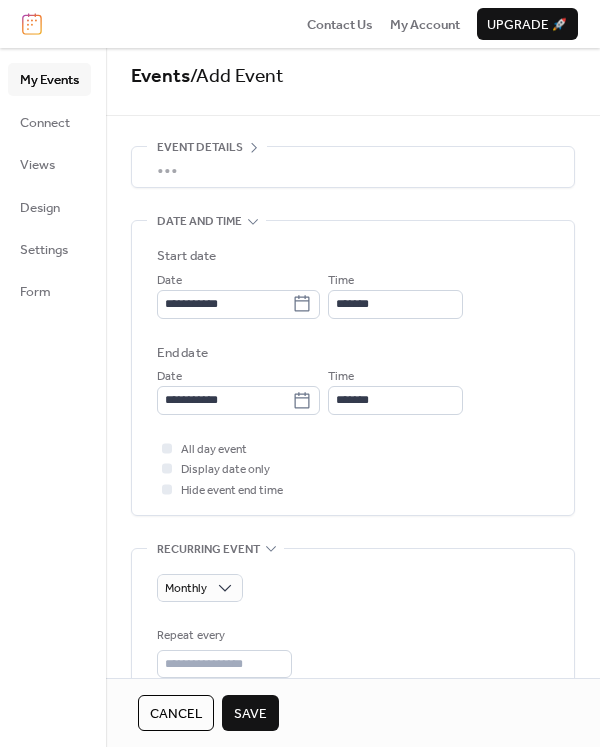 click on "•••" at bounding box center [353, 167] 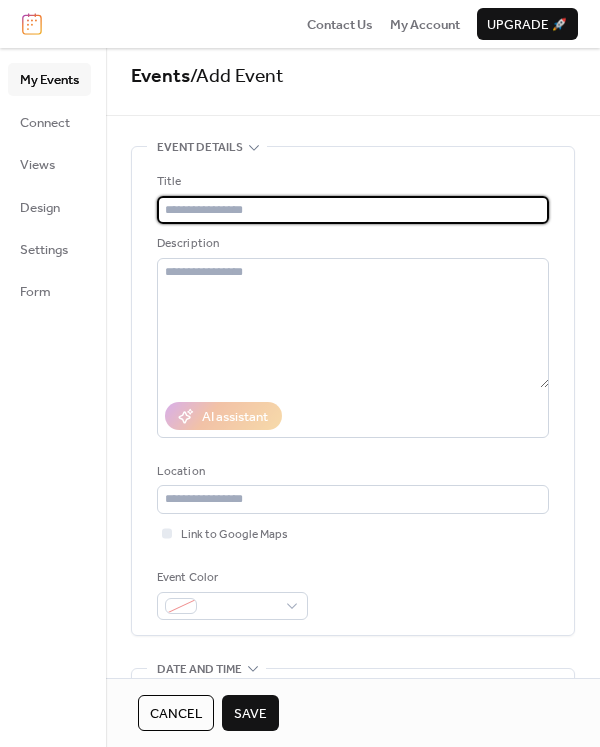 click at bounding box center [353, 210] 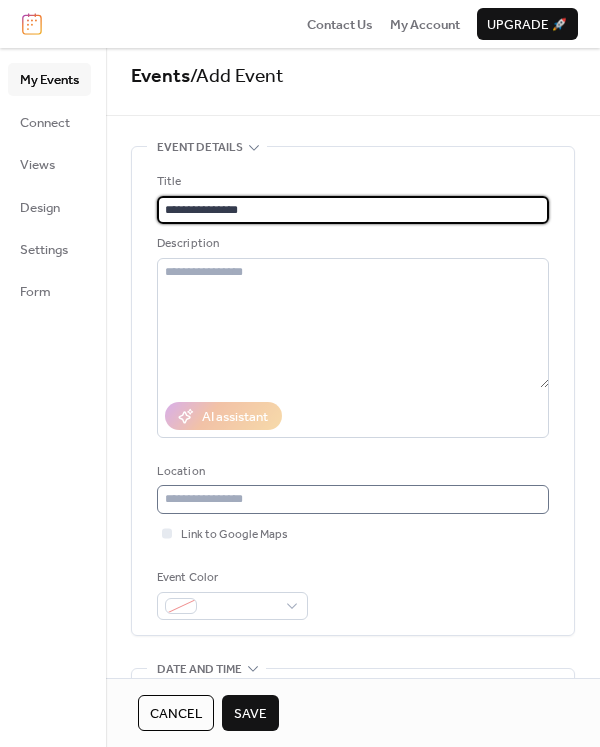 type on "**********" 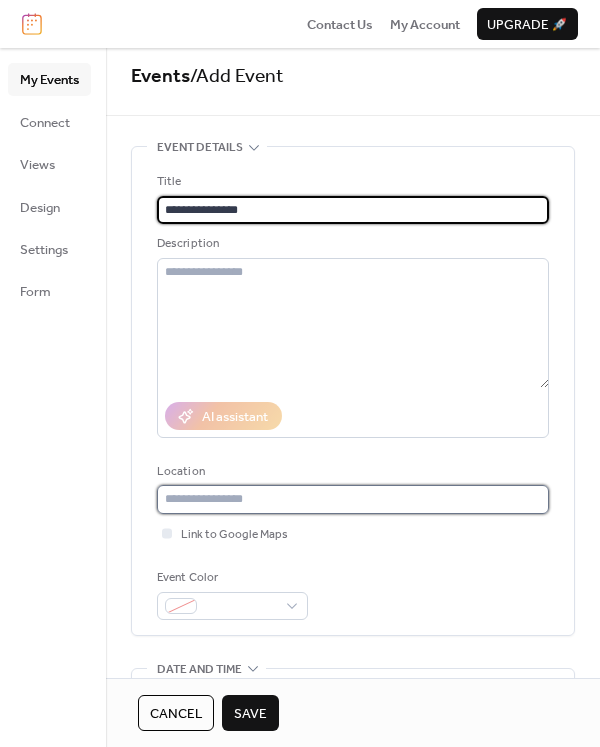 click at bounding box center [353, 499] 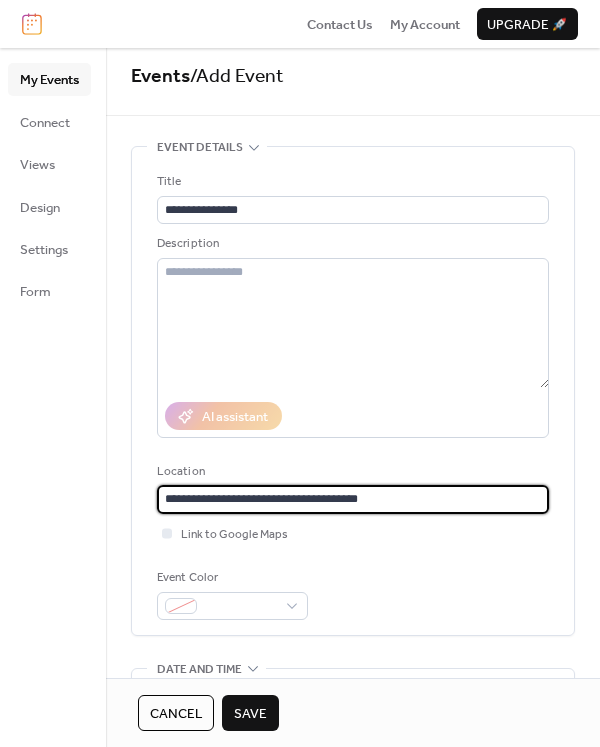 type on "**********" 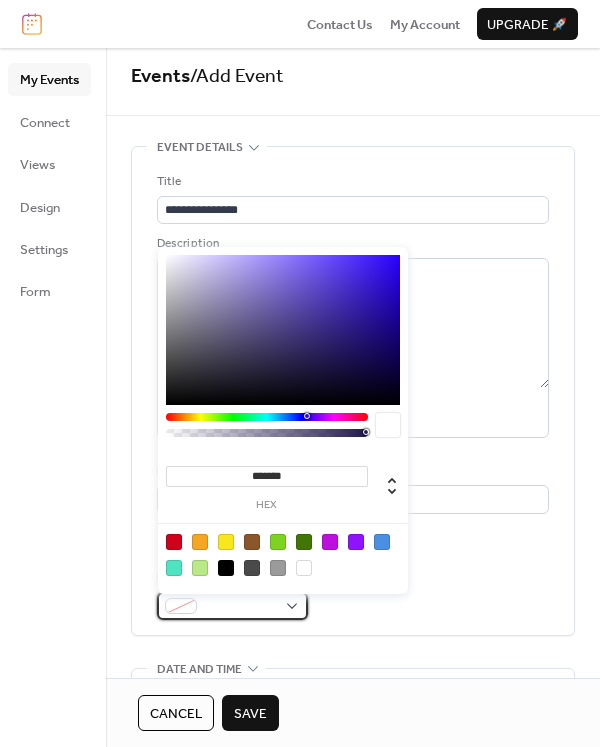 click at bounding box center (232, 606) 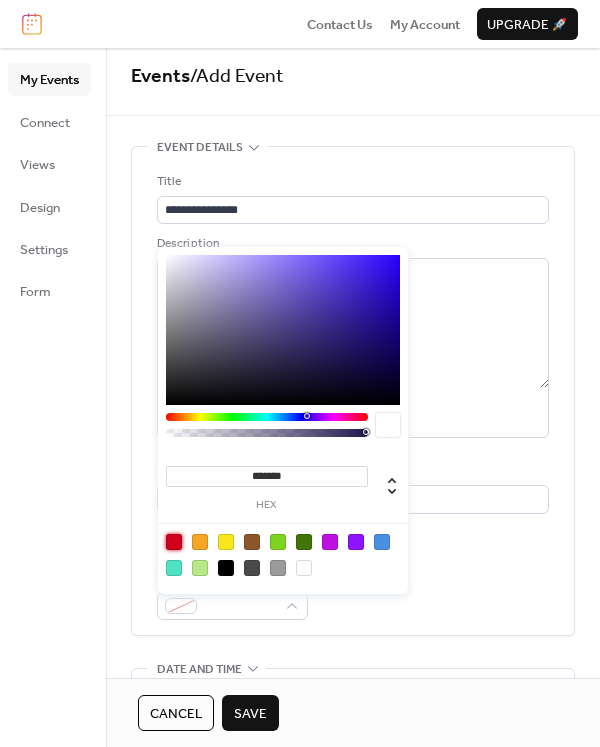 click at bounding box center (174, 542) 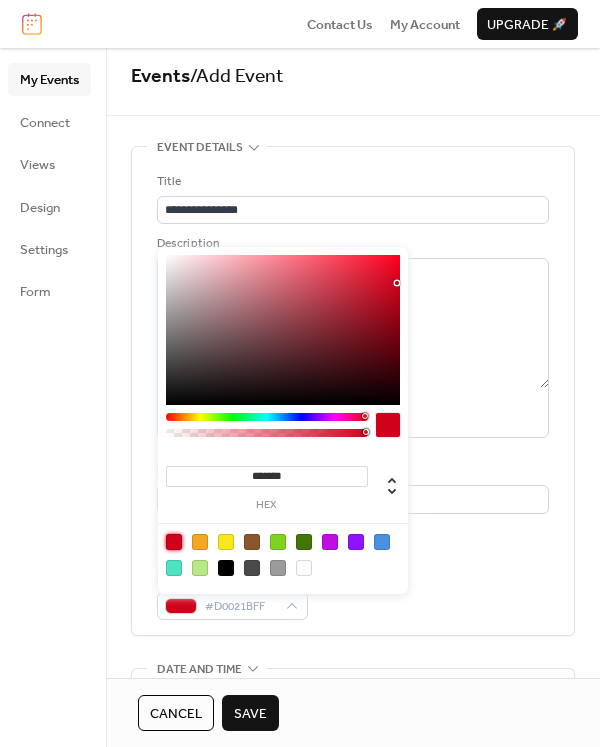 type on "***" 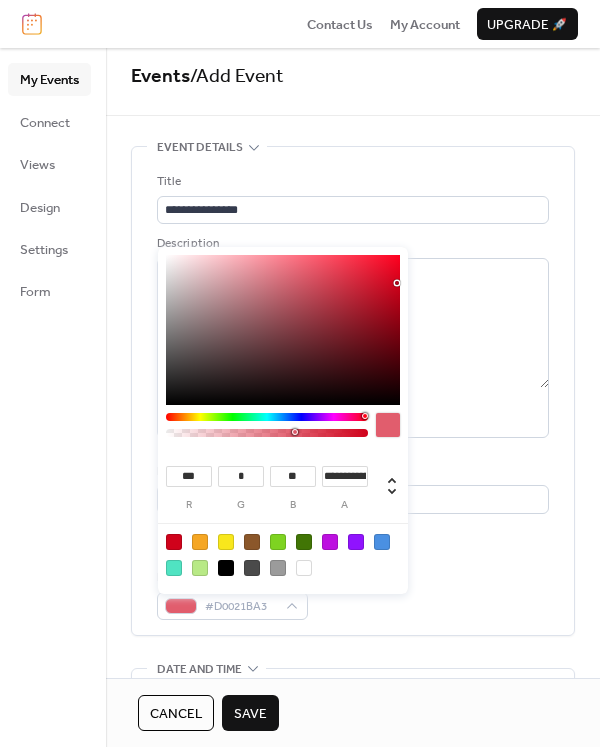 type on "**********" 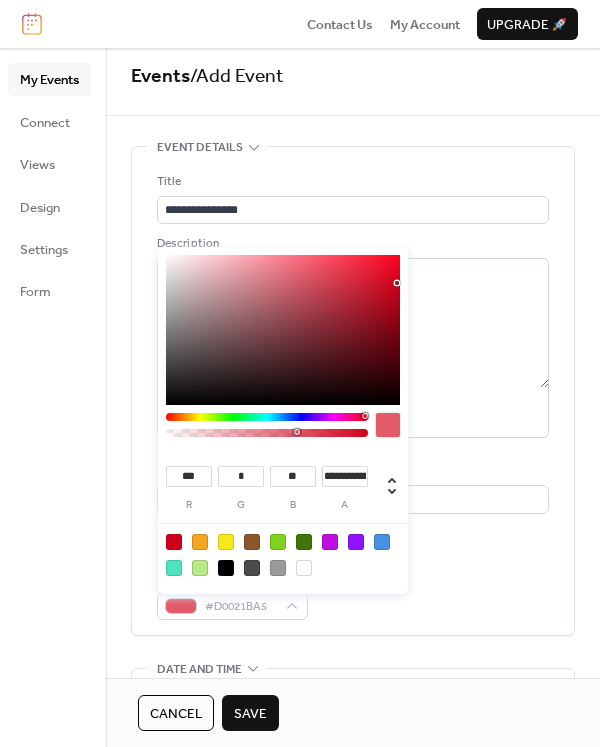 drag, startPoint x: 367, startPoint y: 434, endPoint x: 296, endPoint y: 437, distance: 71.063354 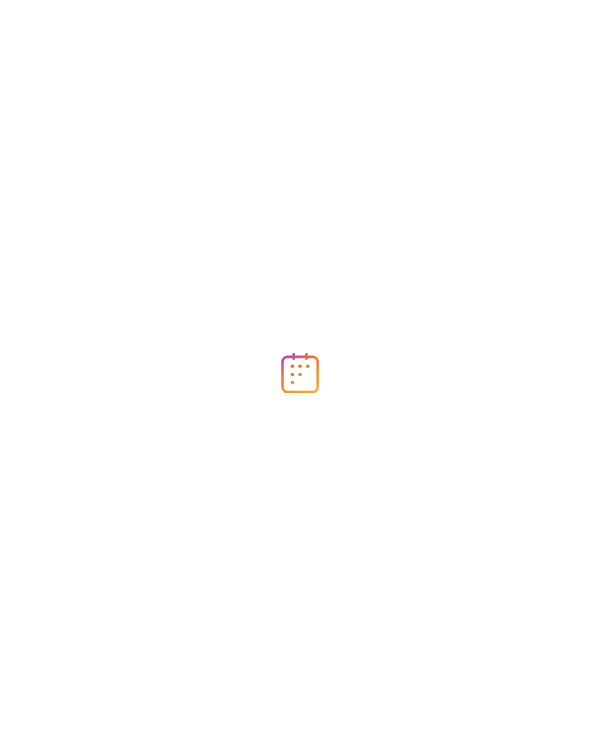 scroll, scrollTop: 0, scrollLeft: 0, axis: both 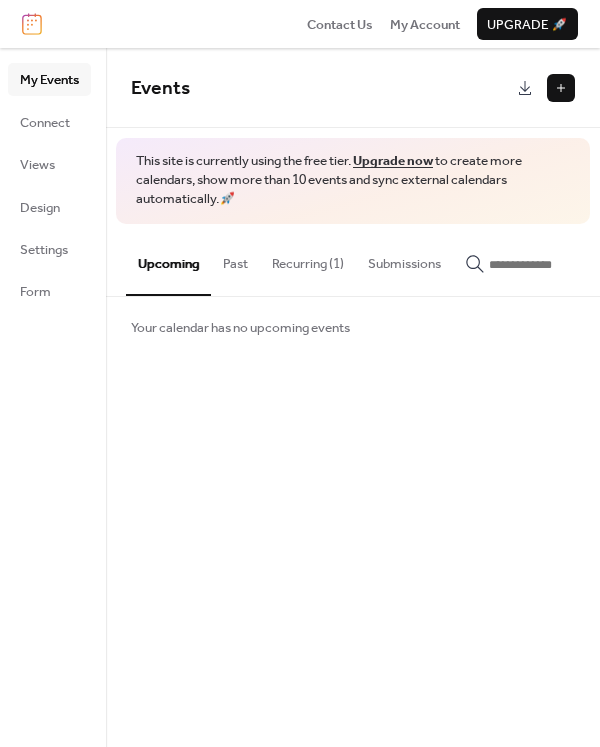 click on "Recurring  (1)" at bounding box center [308, 259] 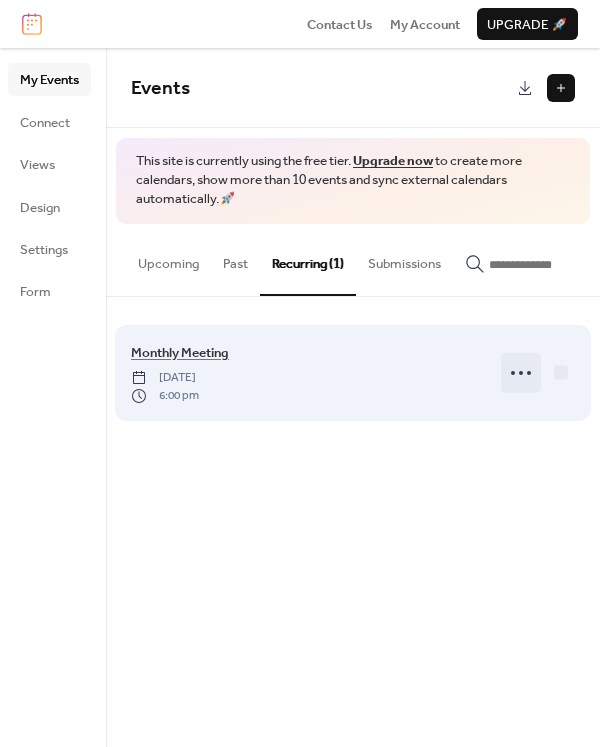 click 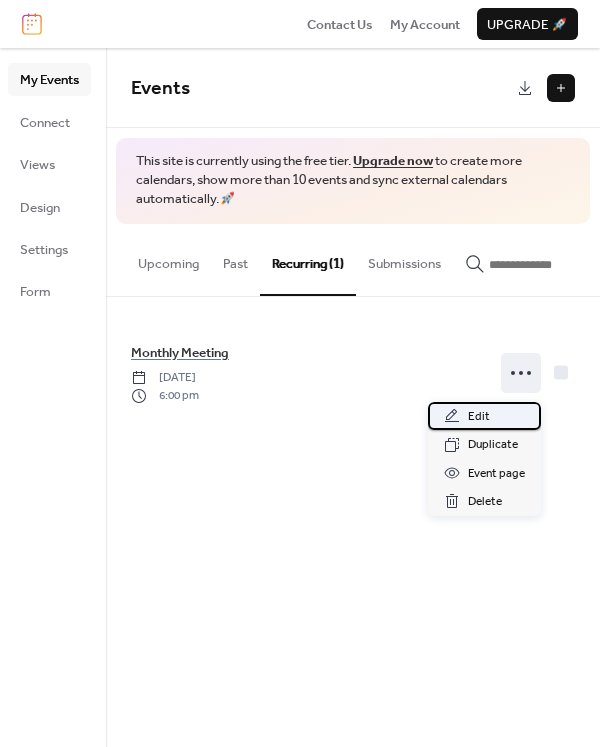 click on "Edit" at bounding box center [479, 417] 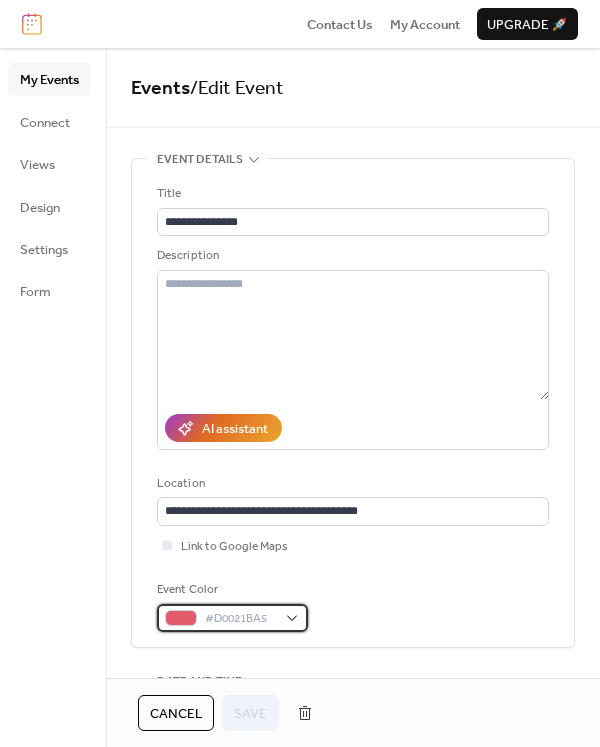 click on "#D0021BA5" at bounding box center (232, 618) 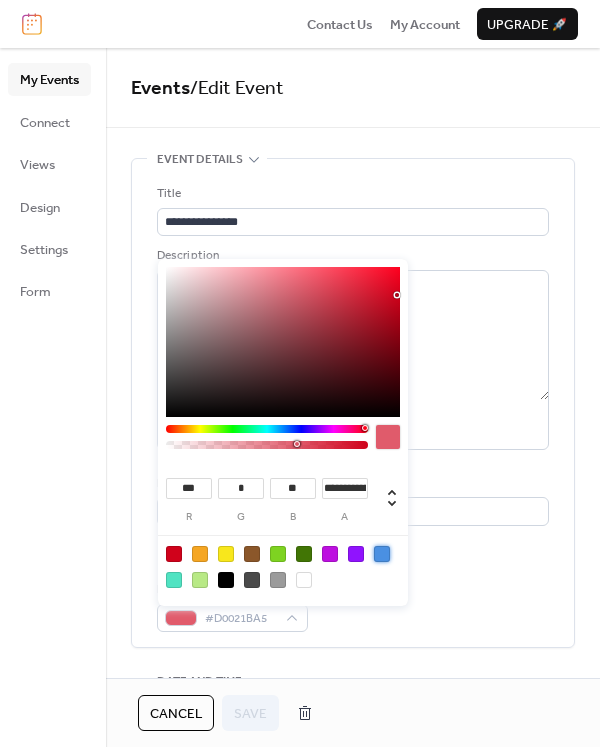 click at bounding box center [382, 554] 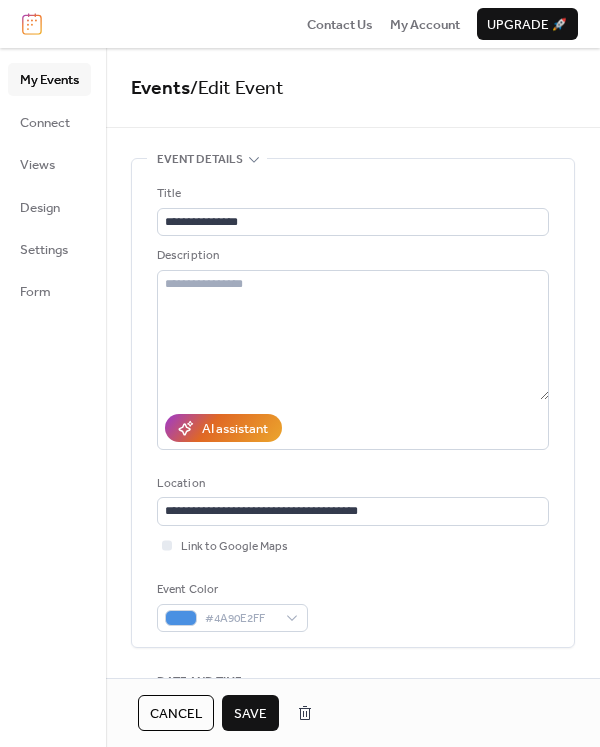 click on "Save" at bounding box center (250, 713) 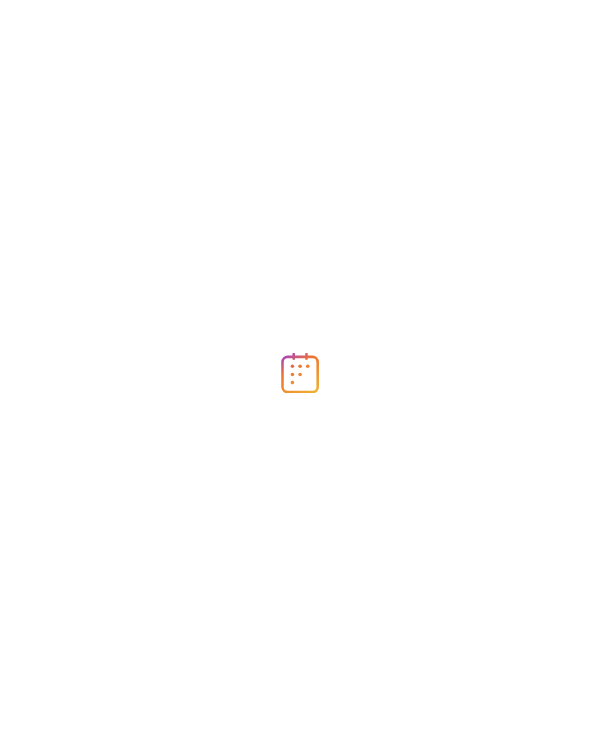 scroll, scrollTop: 0, scrollLeft: 0, axis: both 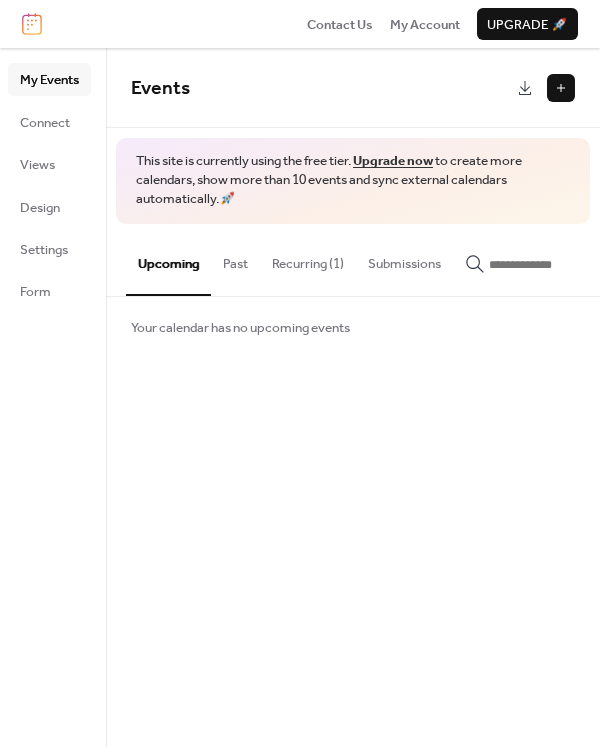 click at bounding box center [561, 88] 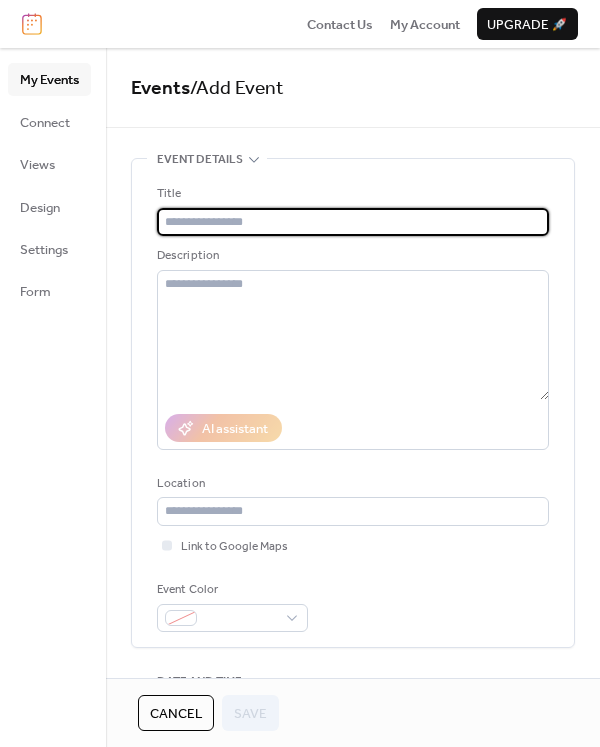click on "Event Details" at bounding box center [200, 160] 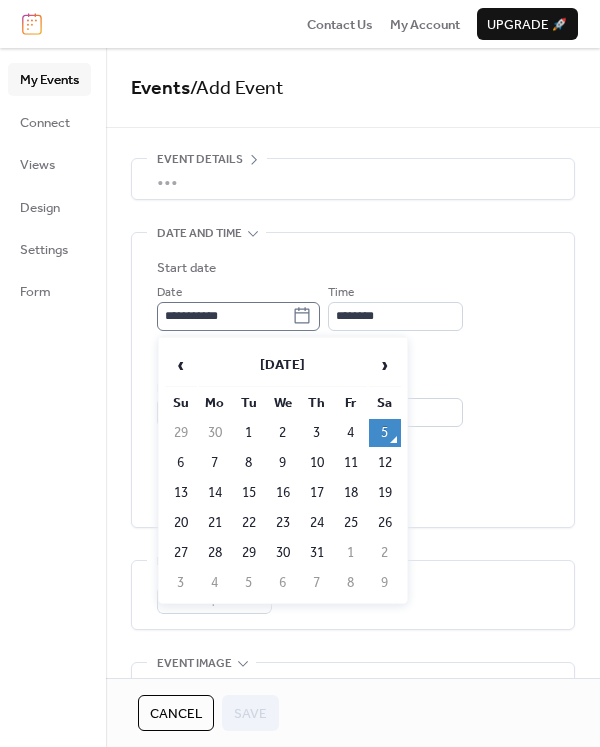 click 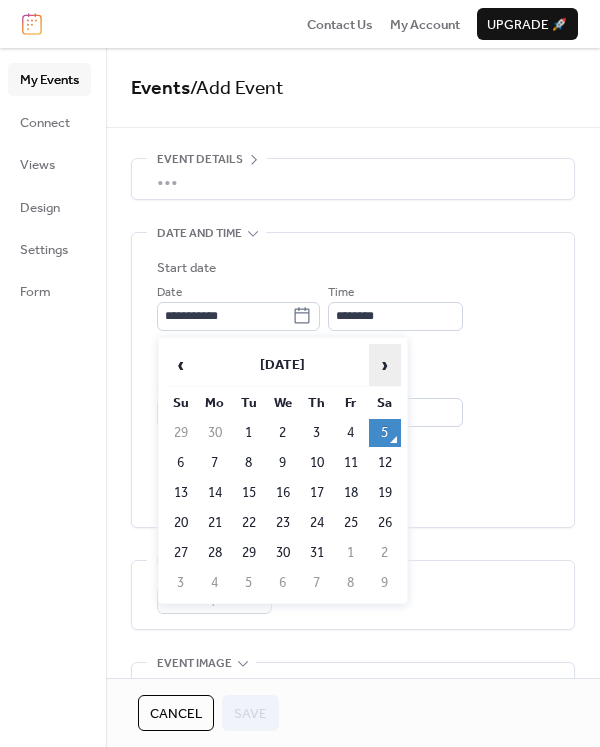 click on "›" at bounding box center [385, 365] 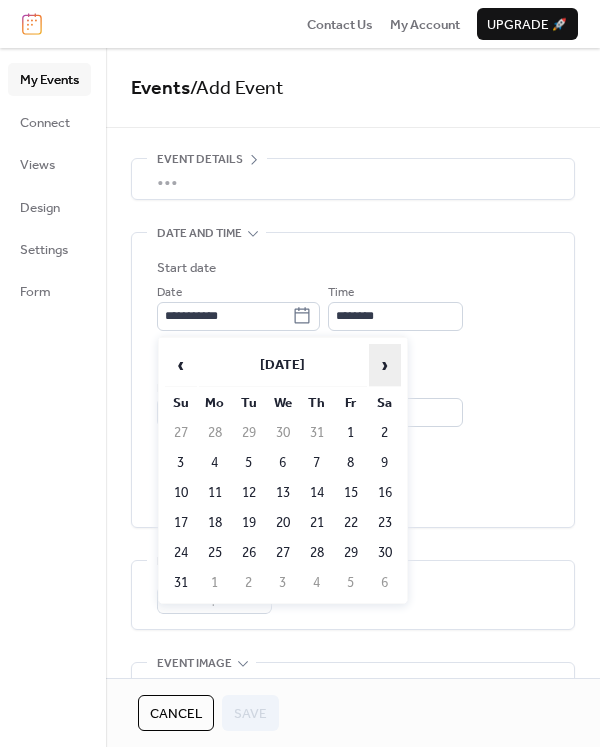 click on "›" at bounding box center [385, 365] 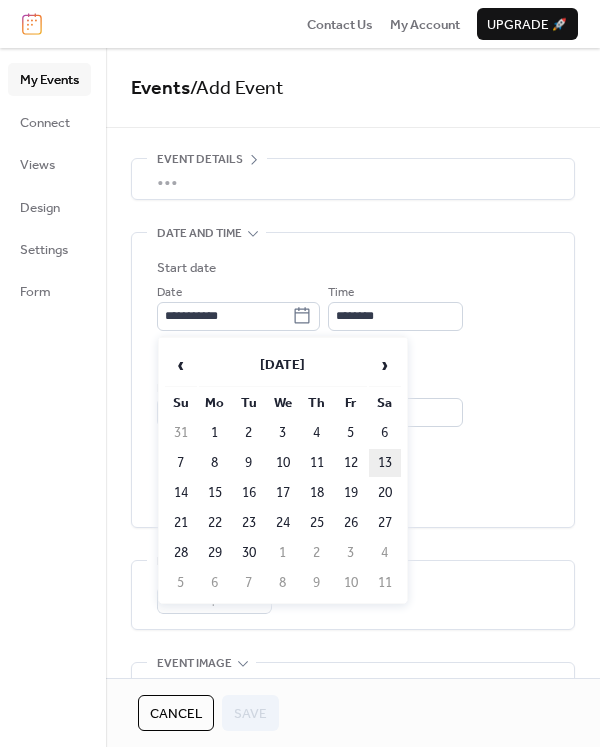 click on "13" at bounding box center (385, 463) 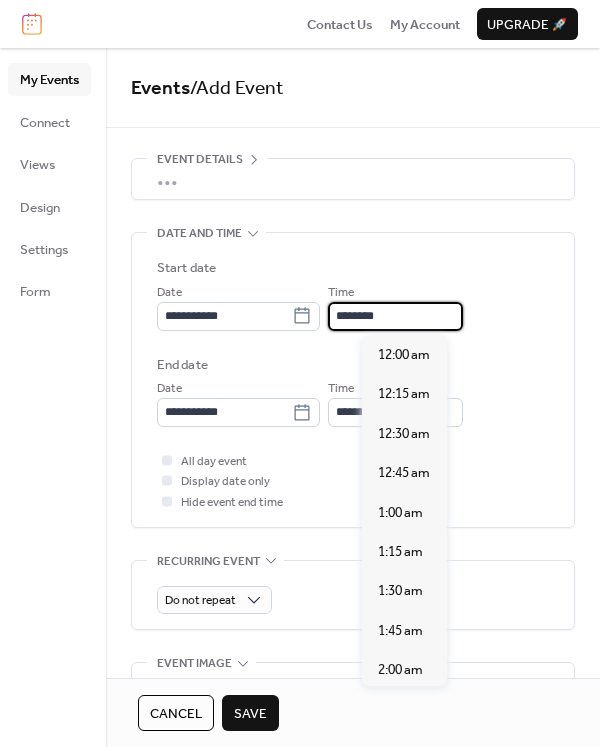 scroll, scrollTop: 1872, scrollLeft: 0, axis: vertical 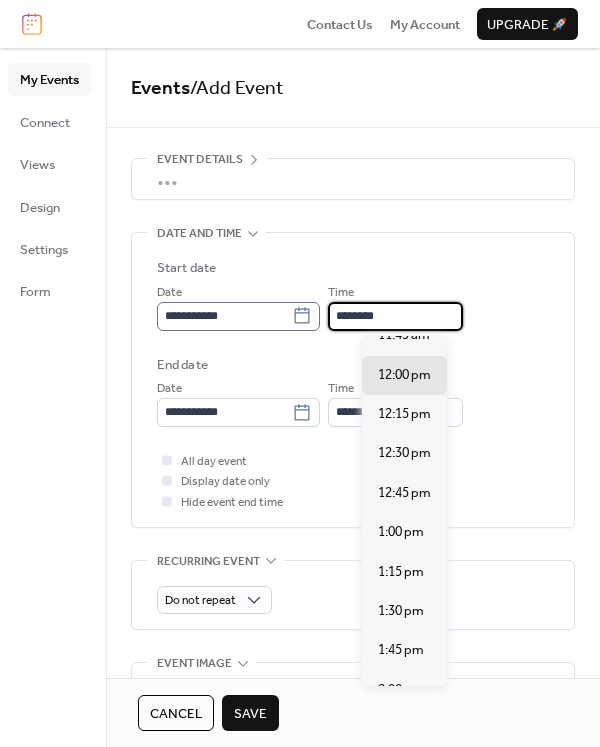 drag, startPoint x: 431, startPoint y: 322, endPoint x: 339, endPoint y: 320, distance: 92.021736 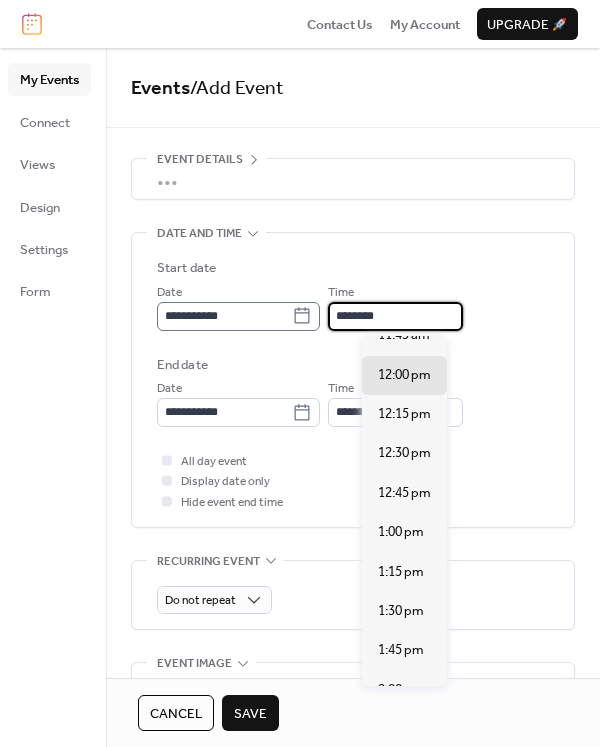 click on "**********" at bounding box center (353, 306) 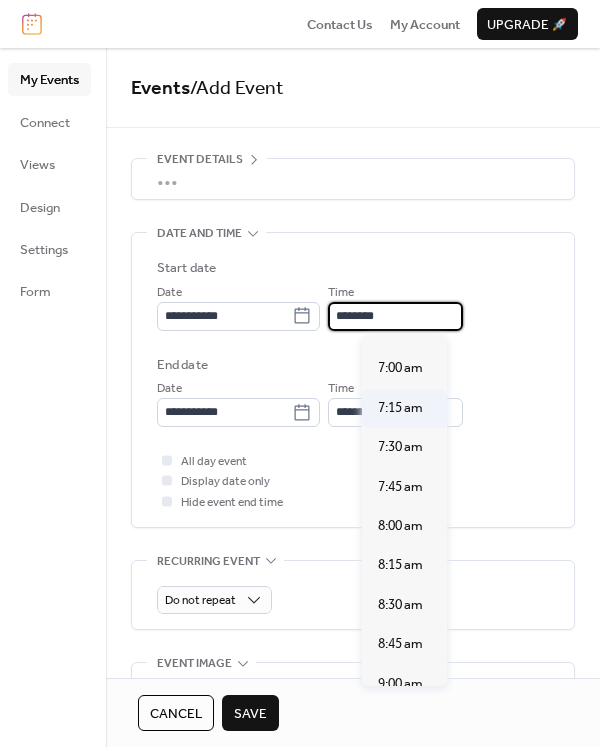 scroll, scrollTop: 1103, scrollLeft: 0, axis: vertical 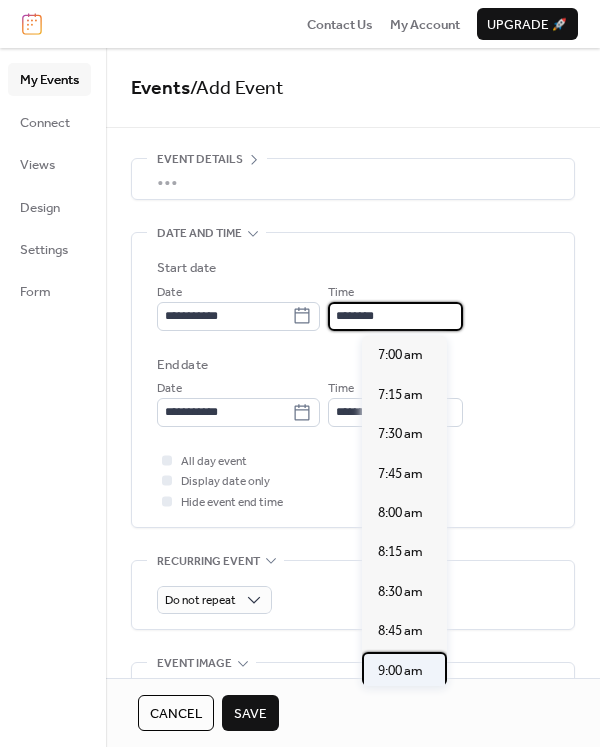 click on "9:00 am" at bounding box center (404, 671) 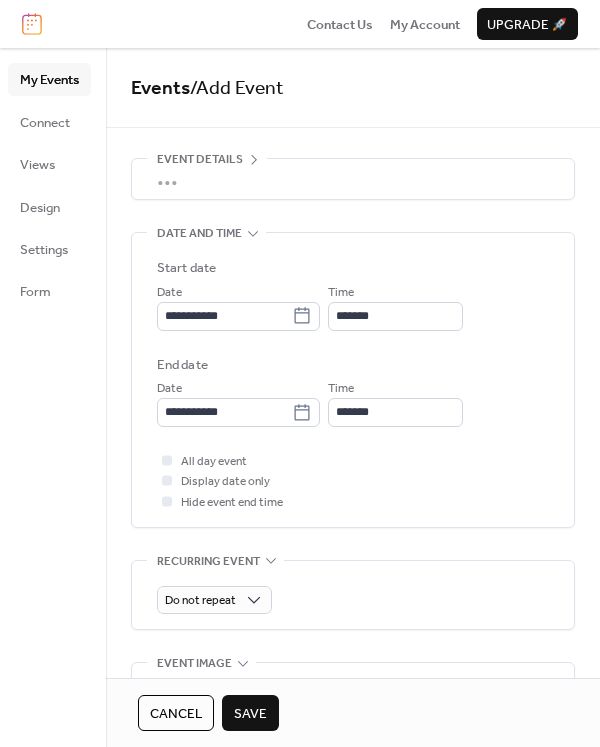 type on "*******" 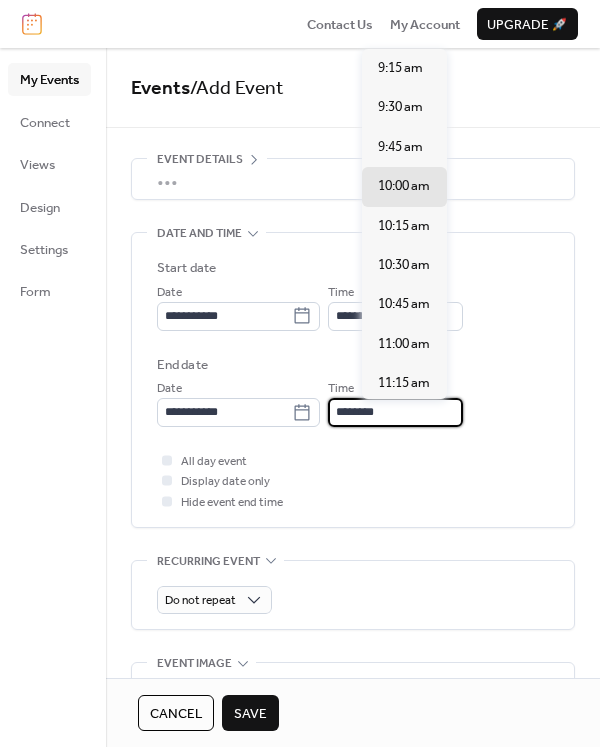 click on "********" at bounding box center [395, 412] 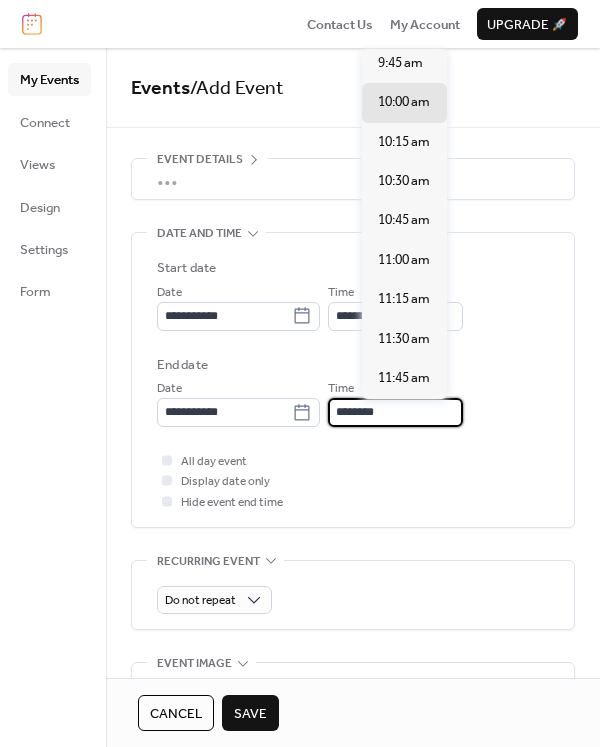 scroll, scrollTop: 578, scrollLeft: 0, axis: vertical 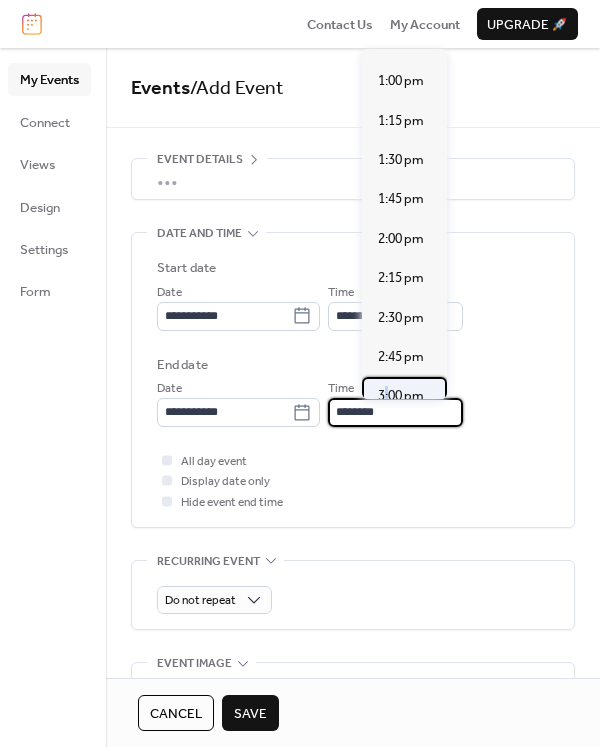 click on "3:00 pm" at bounding box center (401, 396) 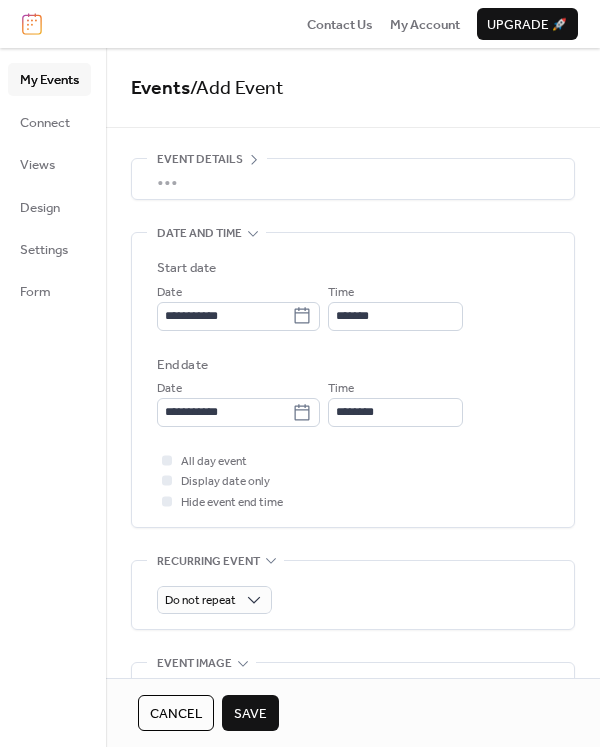 type on "*******" 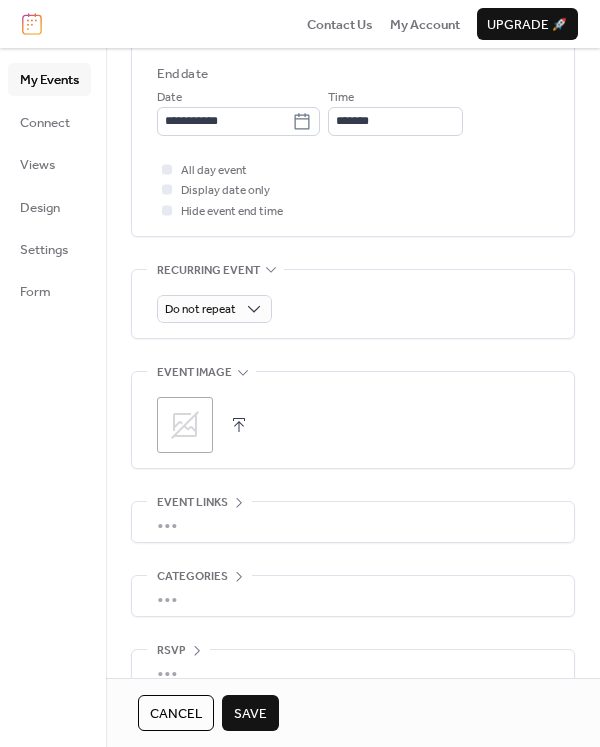 scroll, scrollTop: 304, scrollLeft: 0, axis: vertical 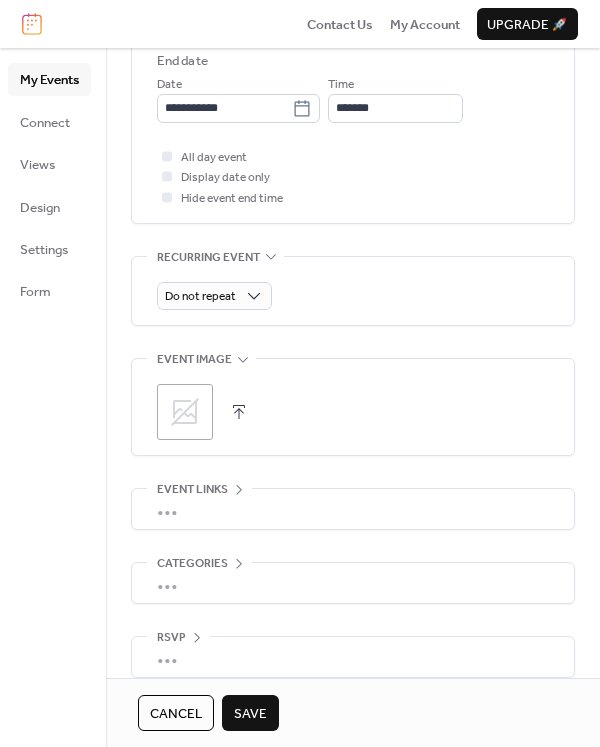 click 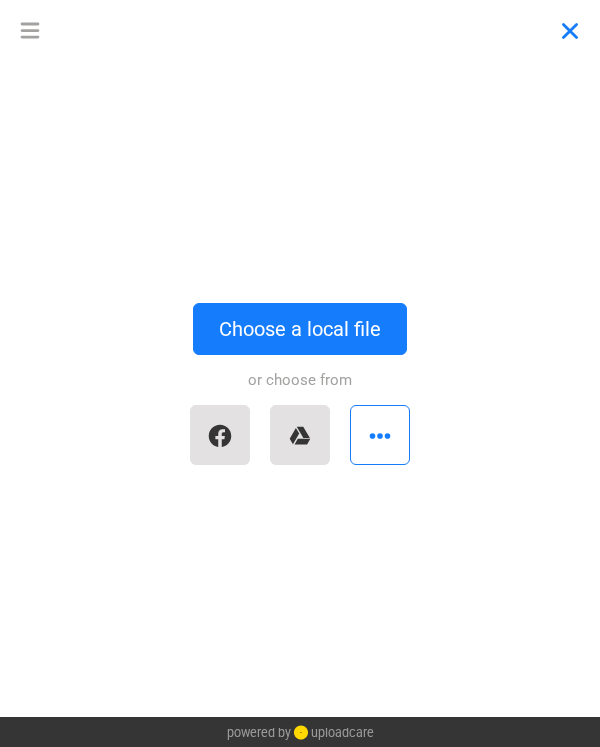click at bounding box center [570, 30] 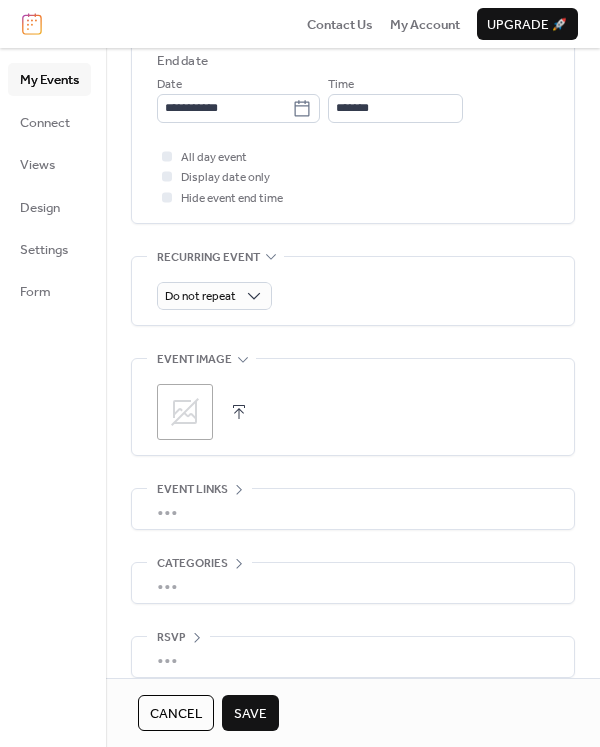 scroll, scrollTop: 326, scrollLeft: 0, axis: vertical 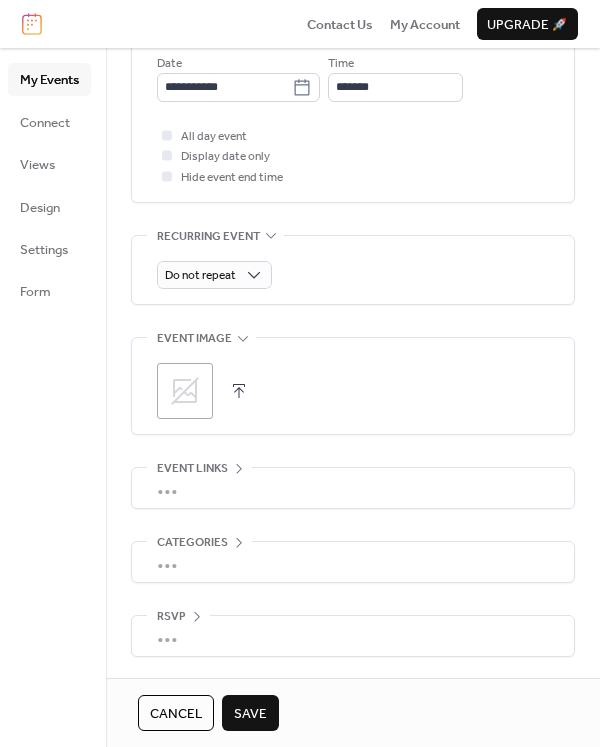 click on "•••" at bounding box center [353, 562] 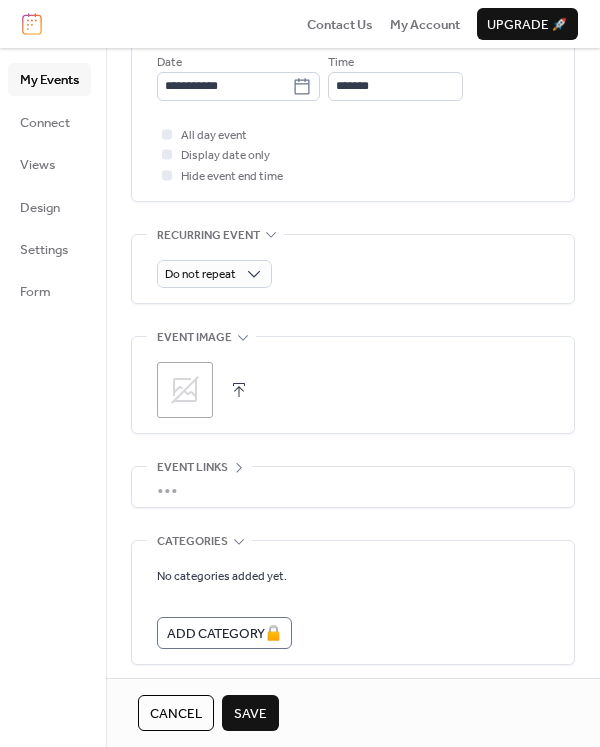 scroll, scrollTop: 323, scrollLeft: 0, axis: vertical 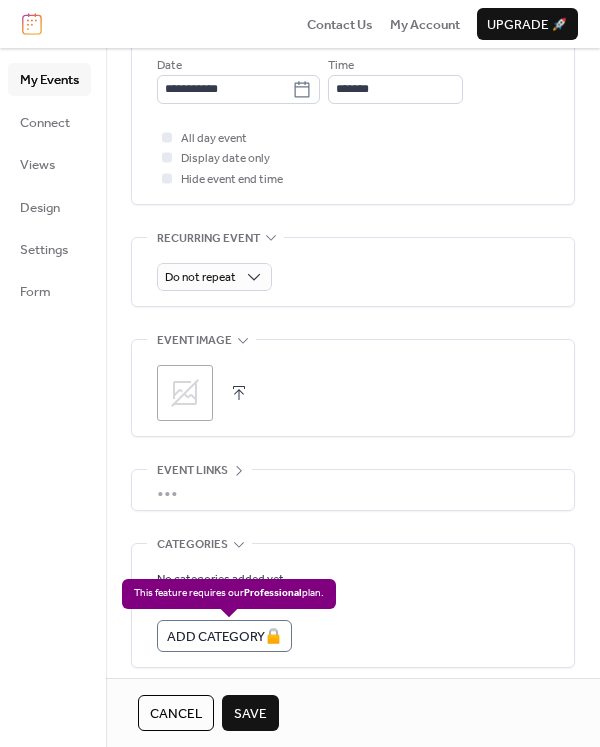 click on "A d d   C a t e g o r y  🔒" at bounding box center [224, 636] 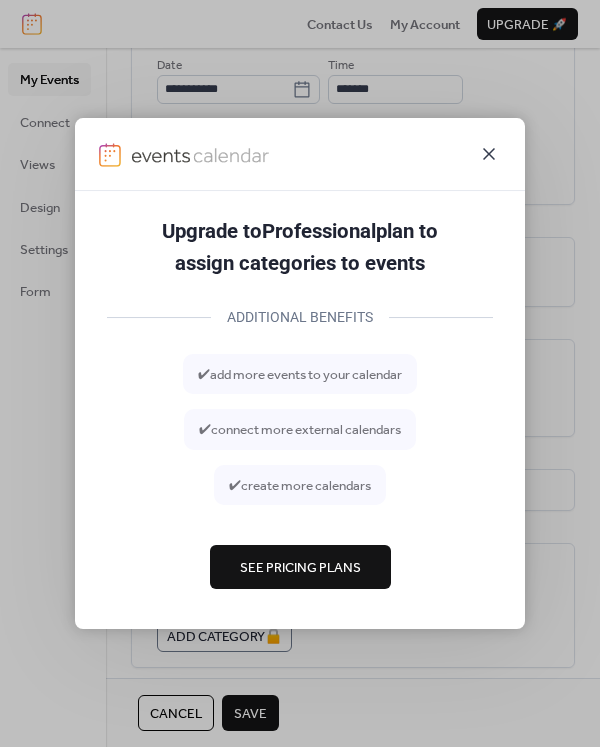 click 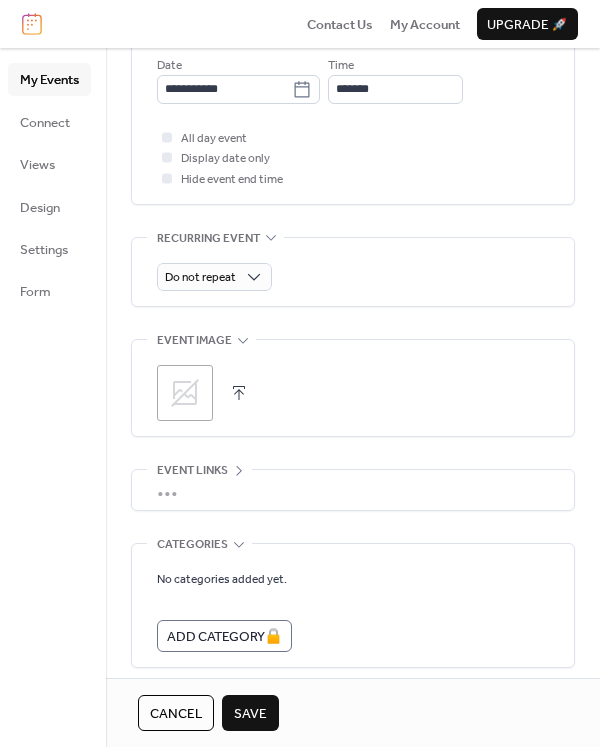 click on "Categories" at bounding box center (199, 544) 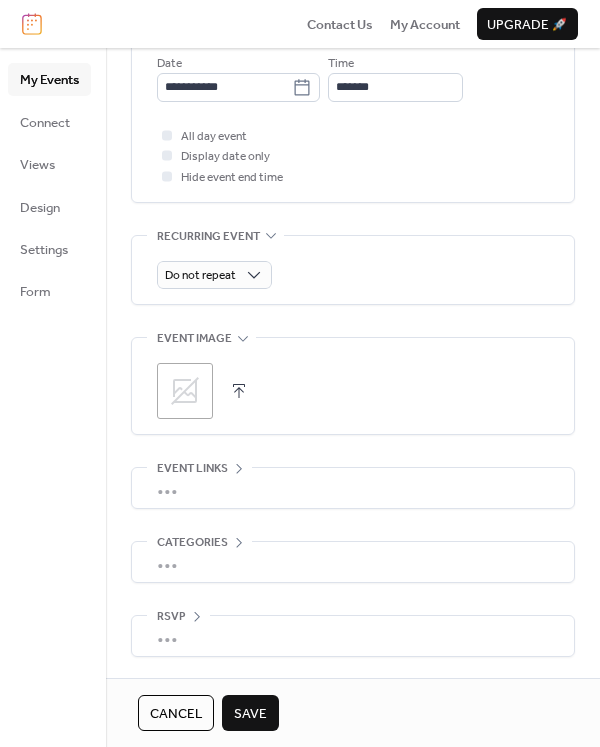 scroll, scrollTop: 0, scrollLeft: 0, axis: both 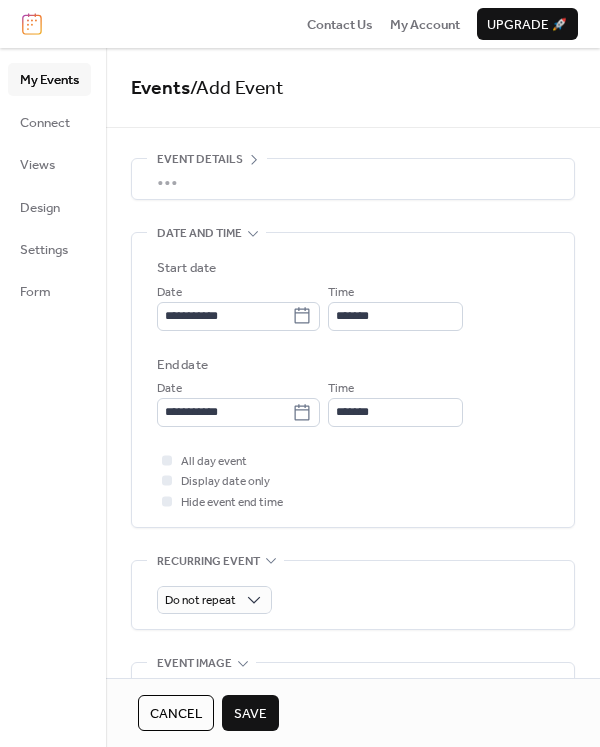 click on "Event Details" at bounding box center (200, 160) 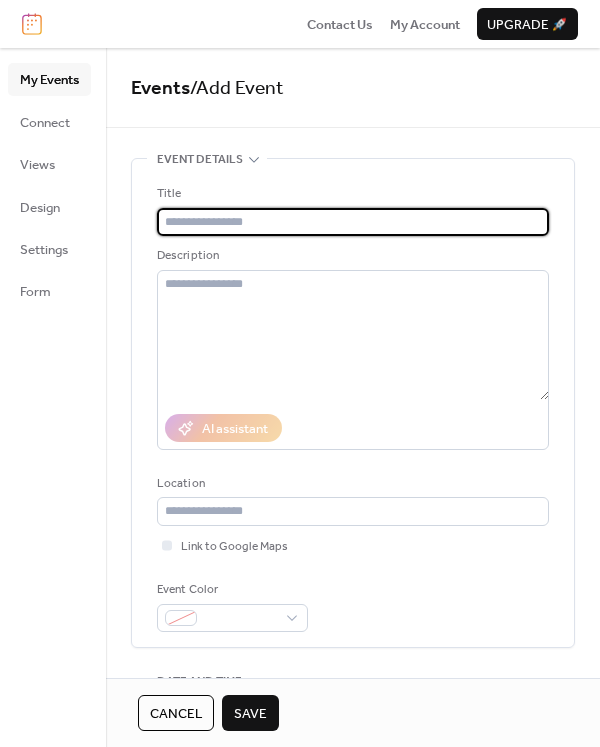 click at bounding box center [353, 222] 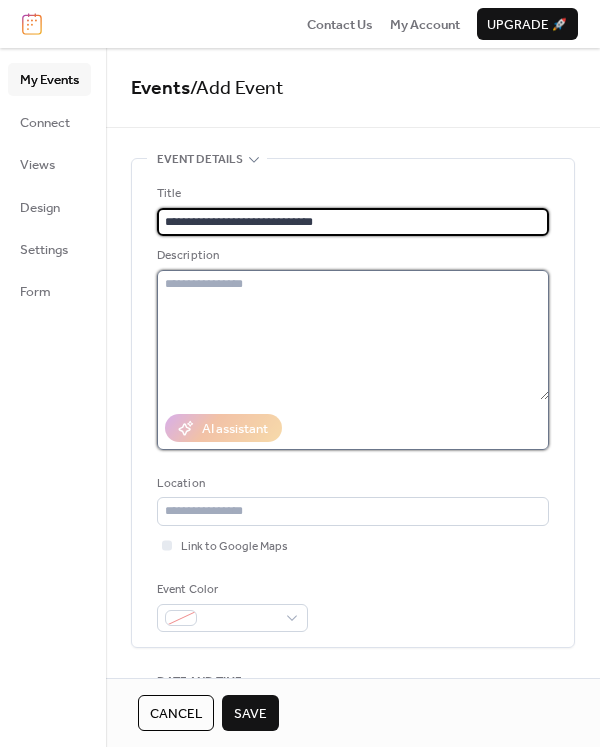 click at bounding box center [353, 335] 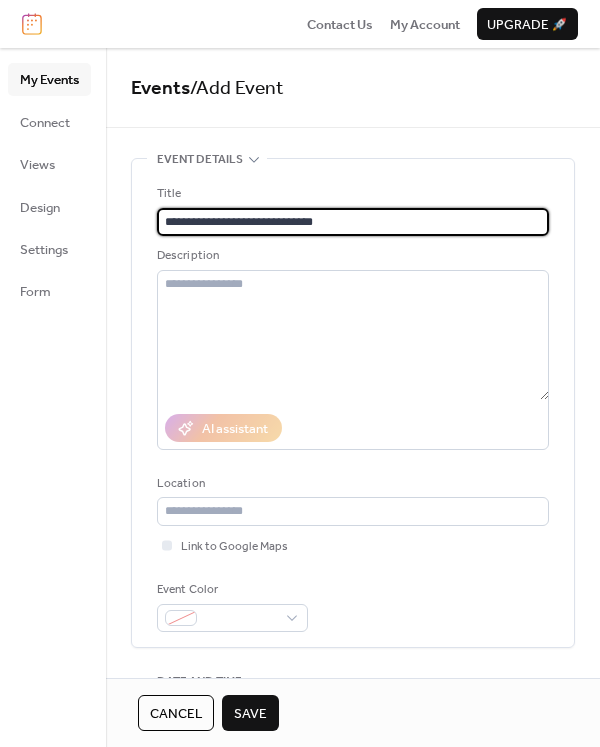 click on "**********" at bounding box center (353, 222) 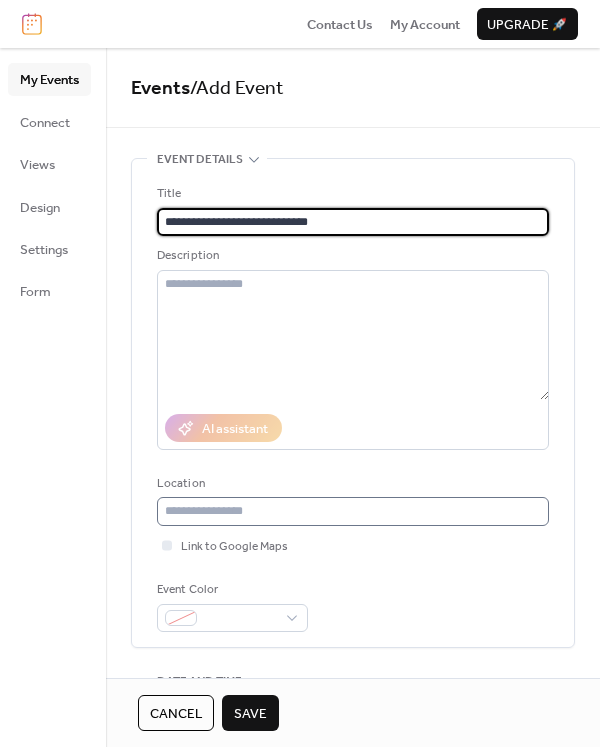 type on "**********" 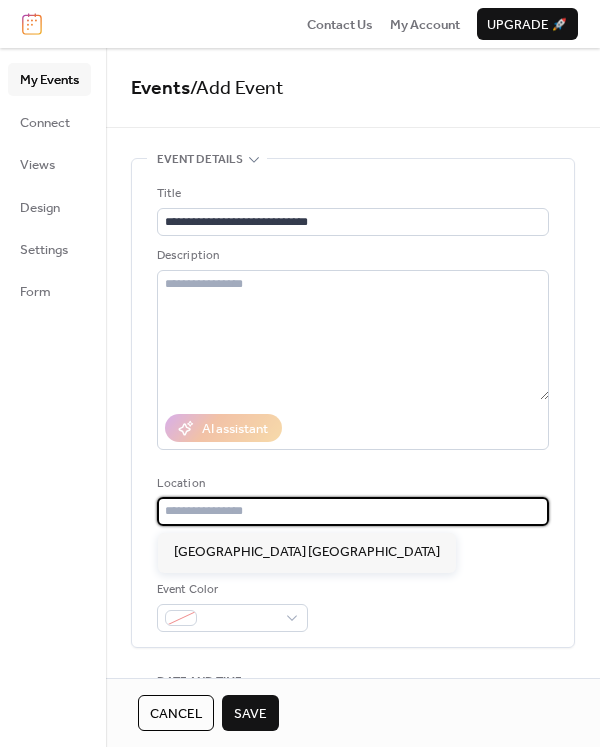 click at bounding box center (353, 511) 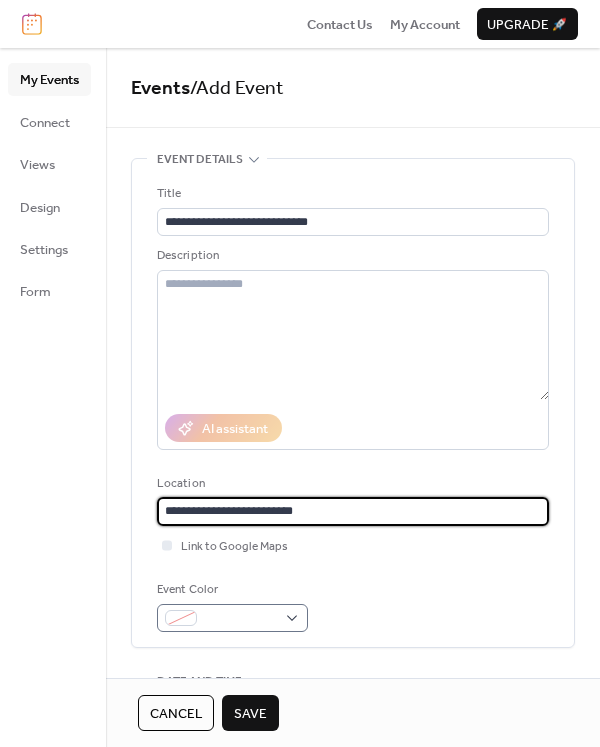 type on "**********" 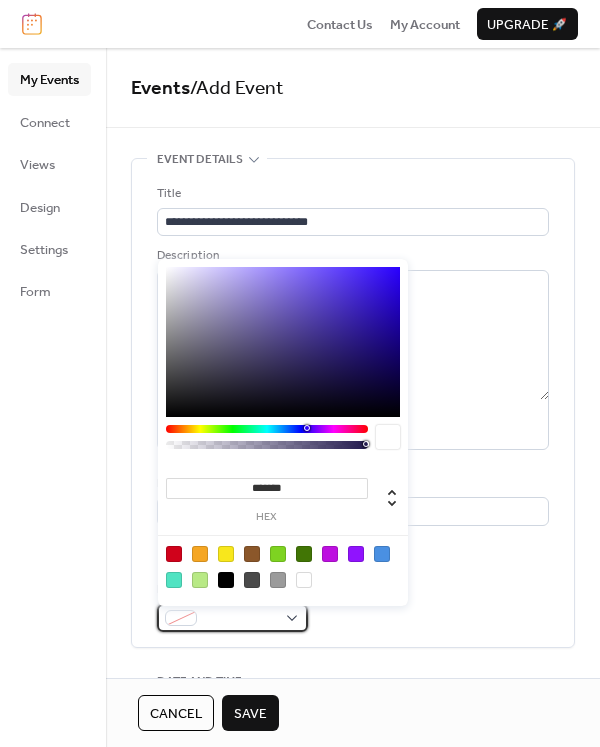 click at bounding box center [240, 619] 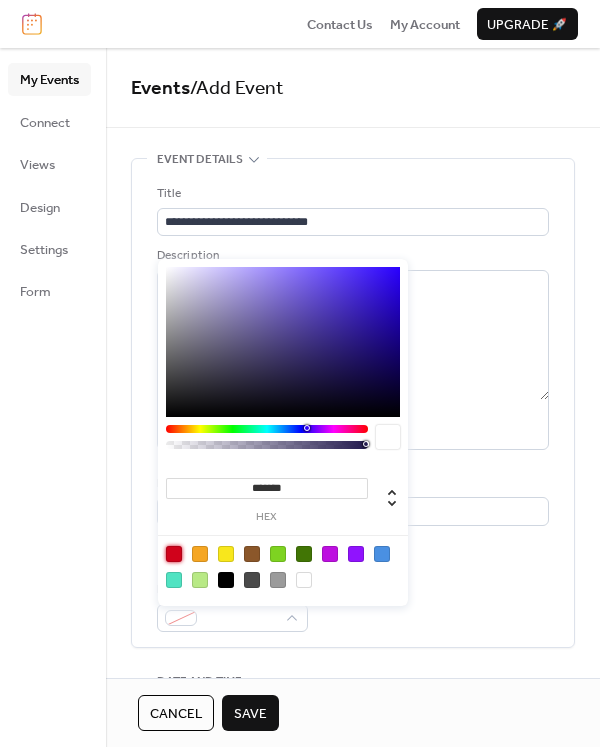 drag, startPoint x: 170, startPoint y: 549, endPoint x: 169, endPoint y: 564, distance: 15.033297 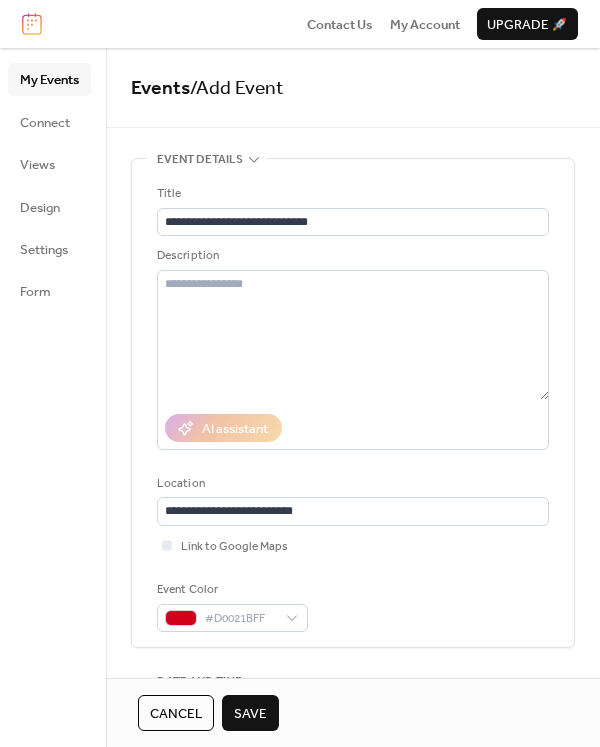 click on "Save" at bounding box center [250, 714] 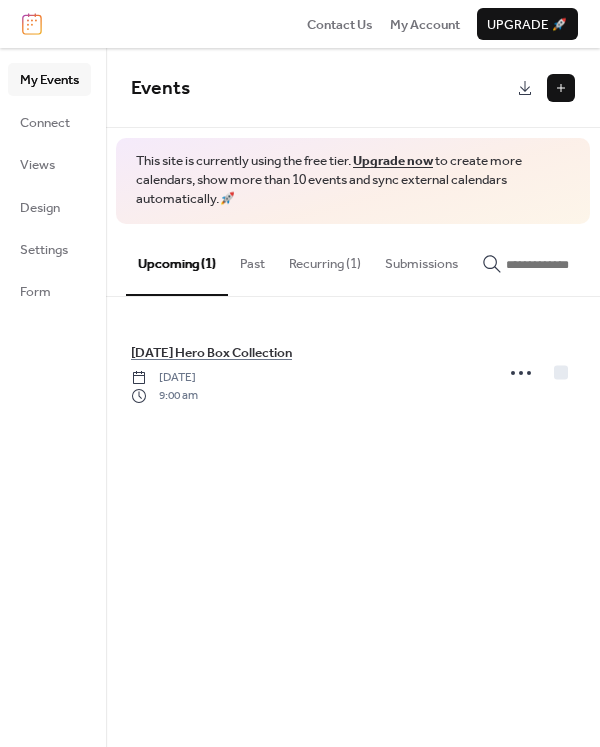 click at bounding box center (561, 88) 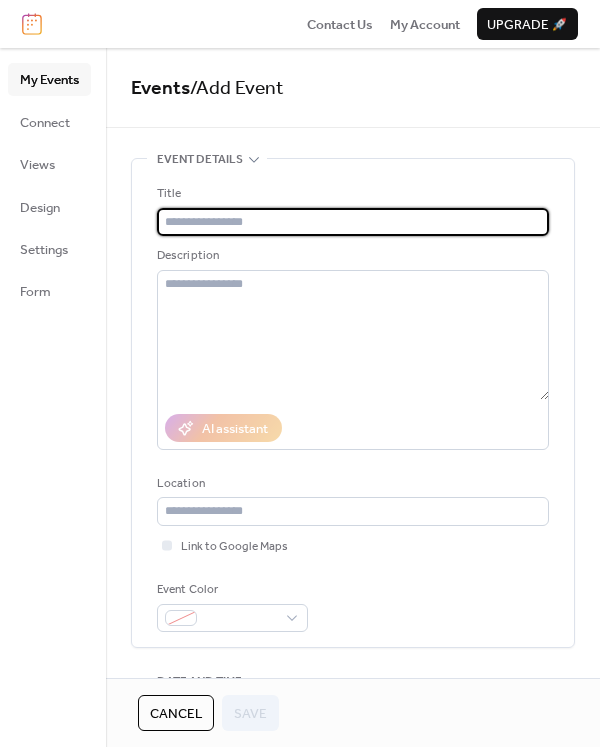 click on "Event Details" at bounding box center (207, 159) 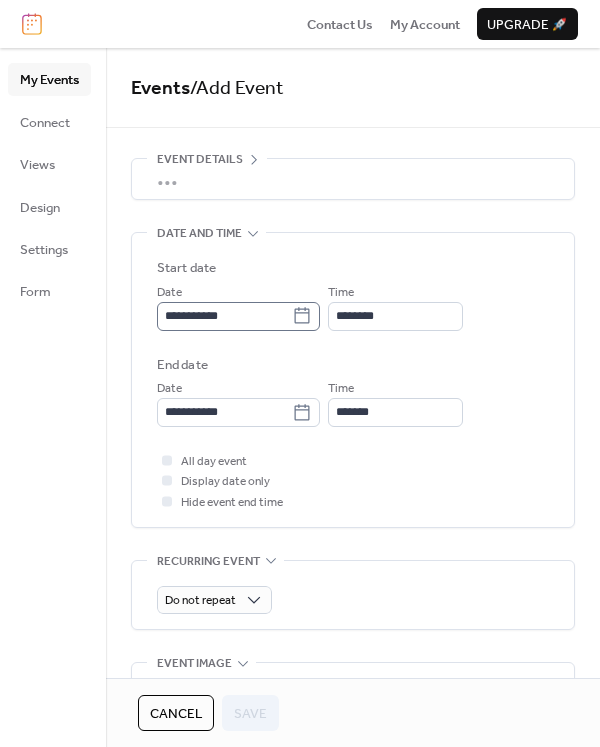 click 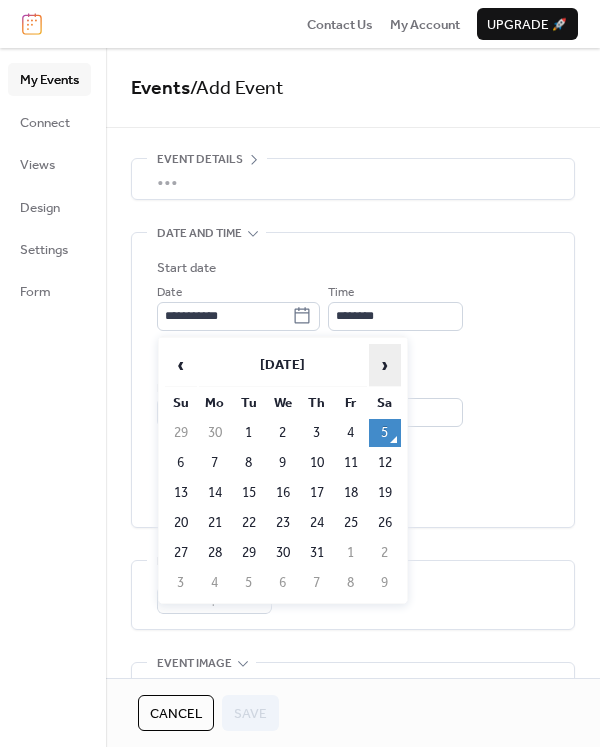 click on "›" at bounding box center (385, 365) 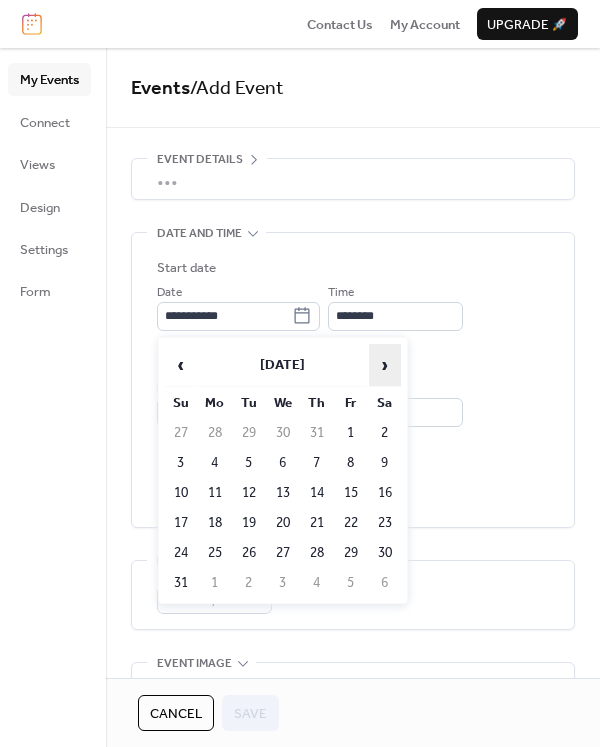 click on "›" at bounding box center (385, 365) 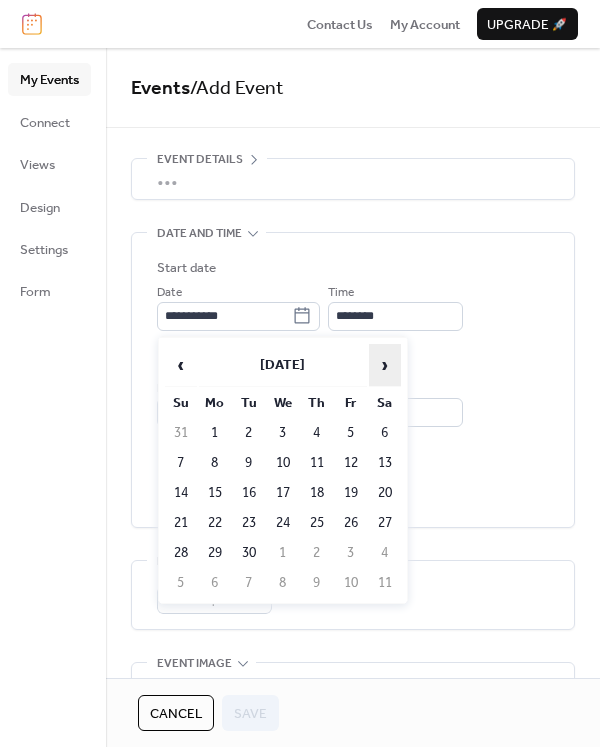 click on "›" at bounding box center [385, 365] 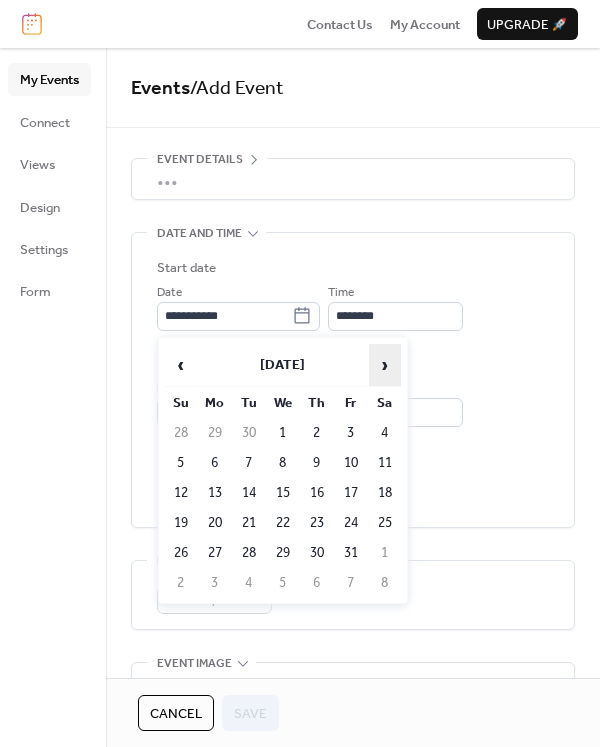click on "›" at bounding box center [385, 365] 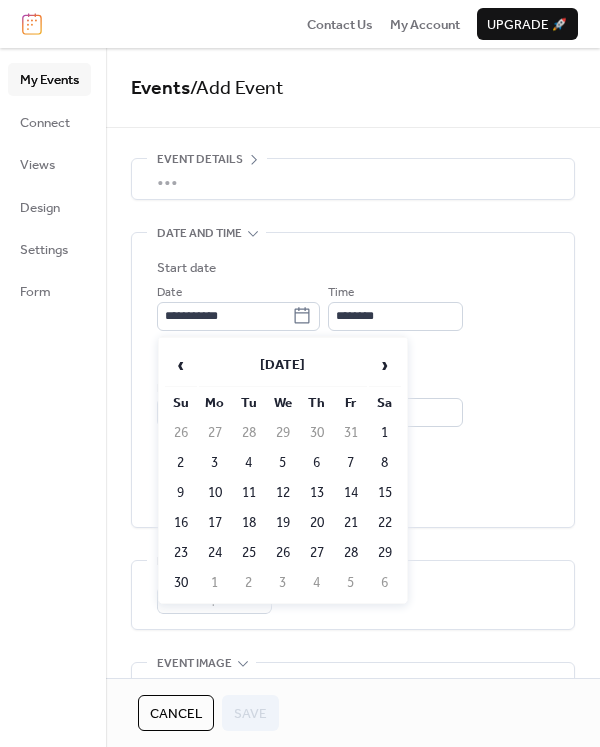 click on "8" at bounding box center (385, 463) 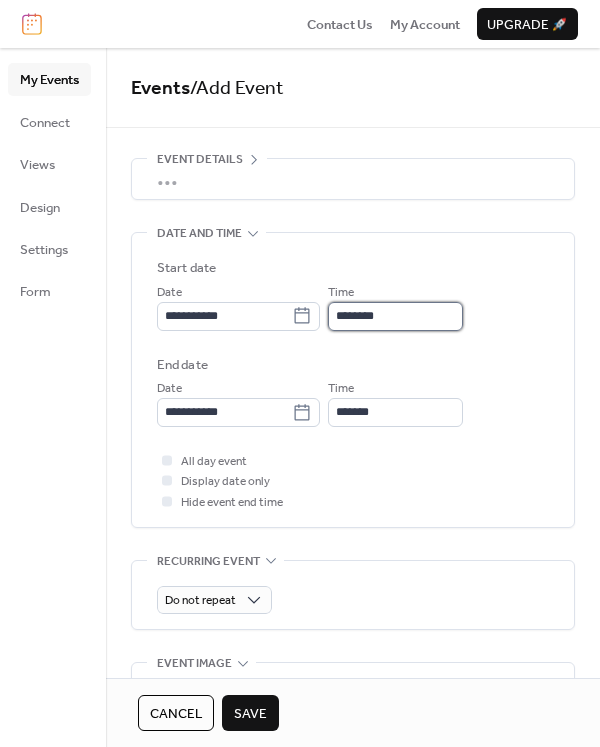 click on "********" at bounding box center [395, 316] 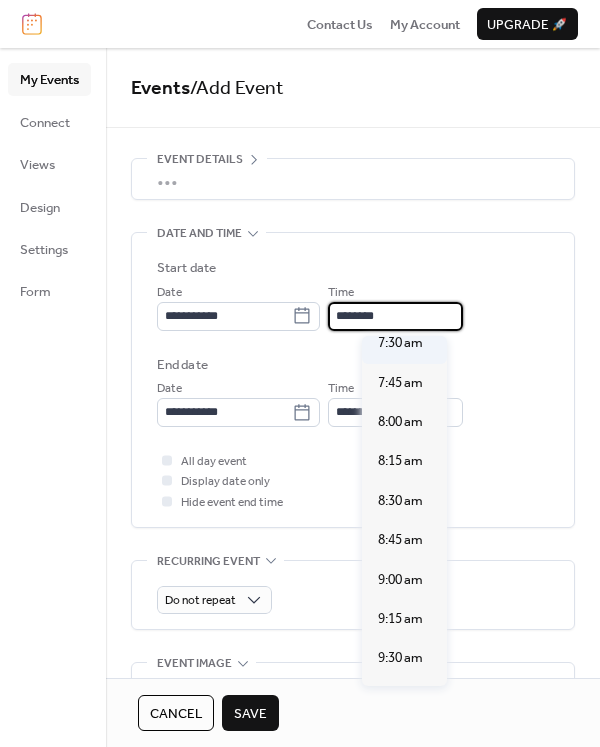 scroll, scrollTop: 1091, scrollLeft: 0, axis: vertical 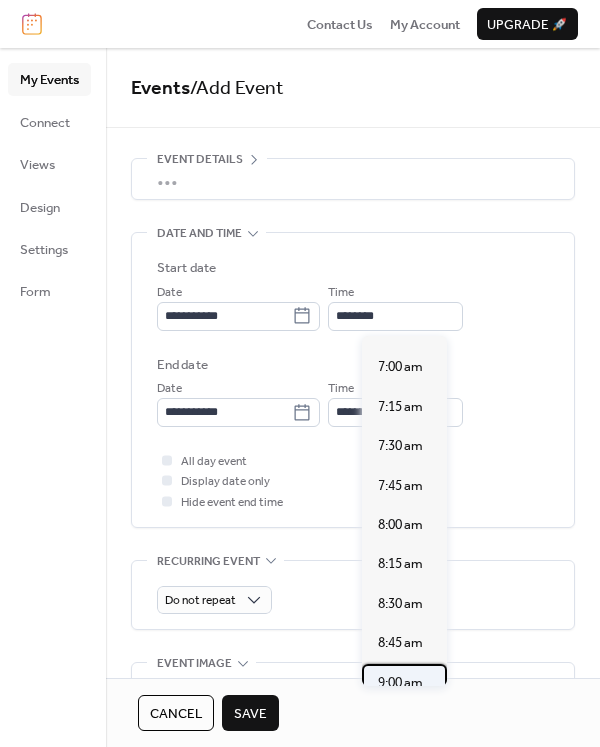 click on "9:00 am" at bounding box center (400, 683) 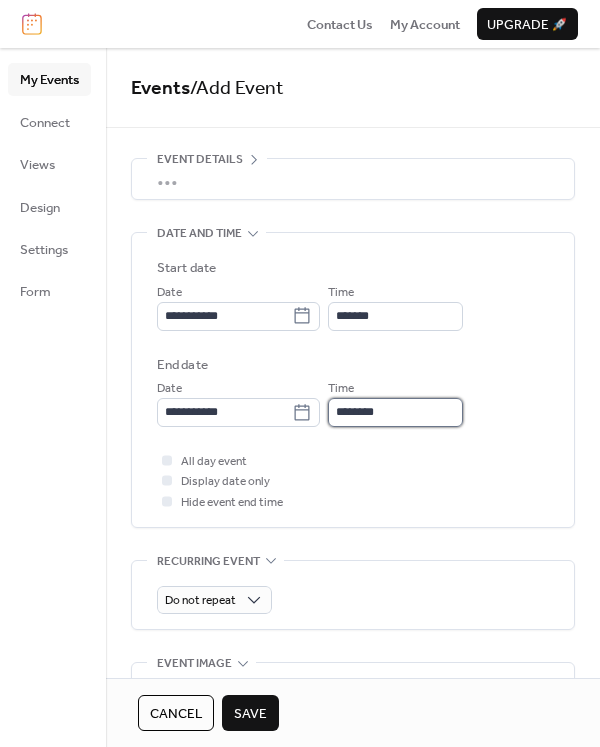 click on "********" at bounding box center (395, 412) 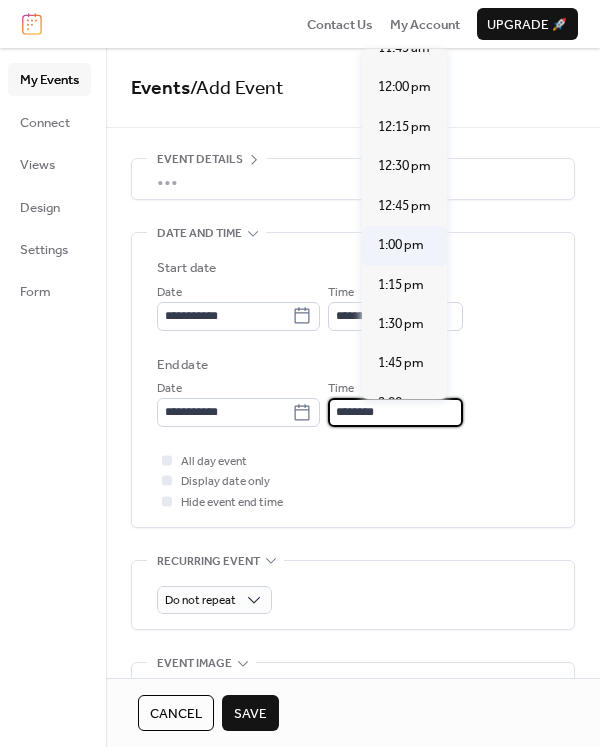 scroll, scrollTop: 688, scrollLeft: 0, axis: vertical 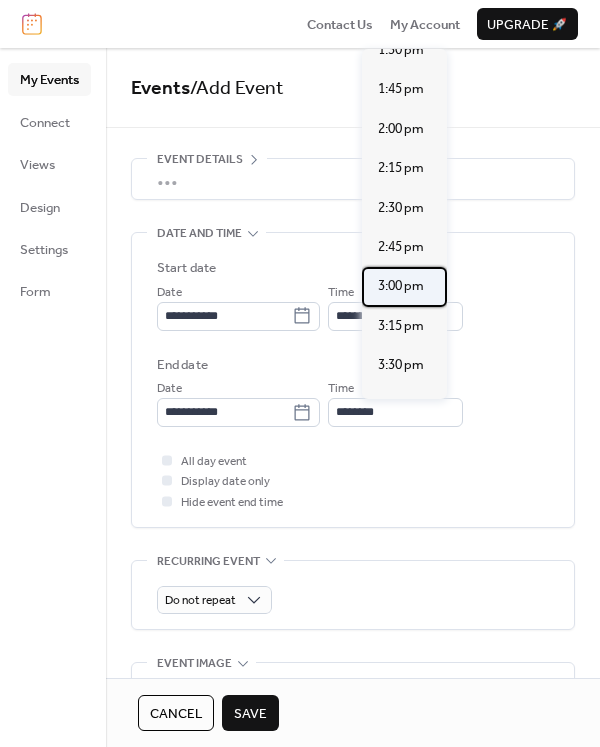 click on "3:00 pm" at bounding box center [401, 286] 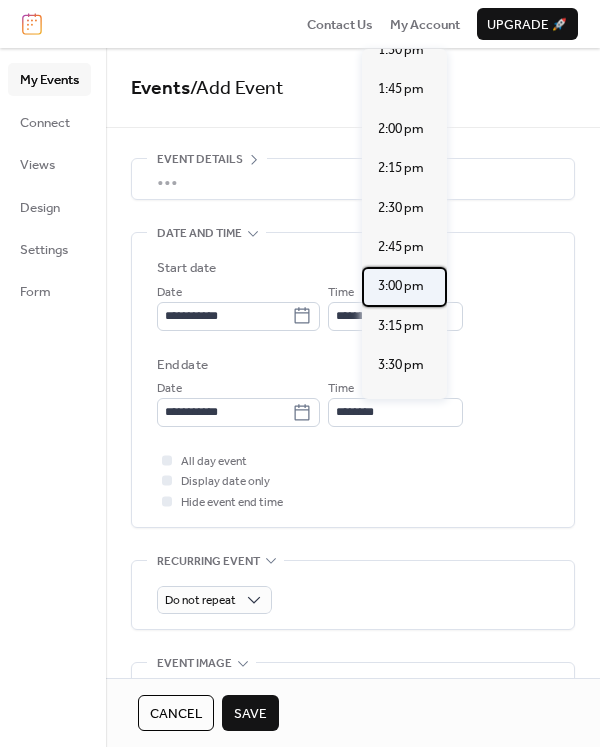 type on "*******" 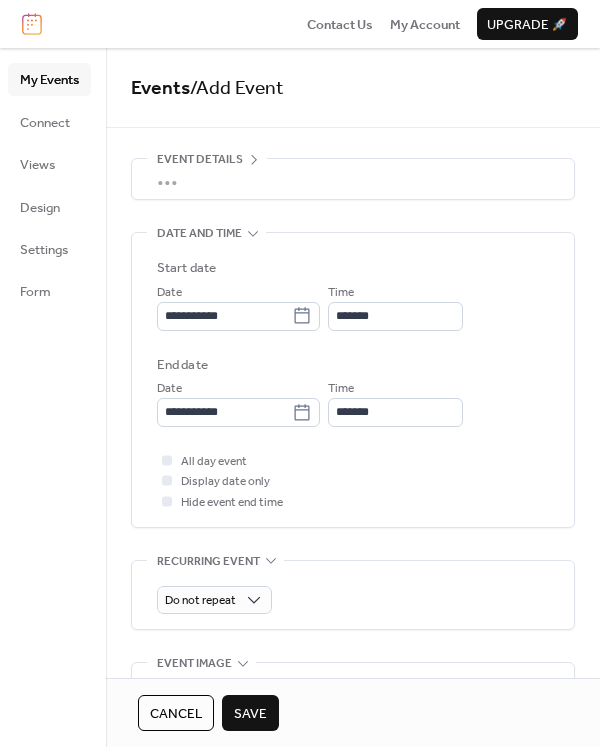 click on "•••" at bounding box center (353, 179) 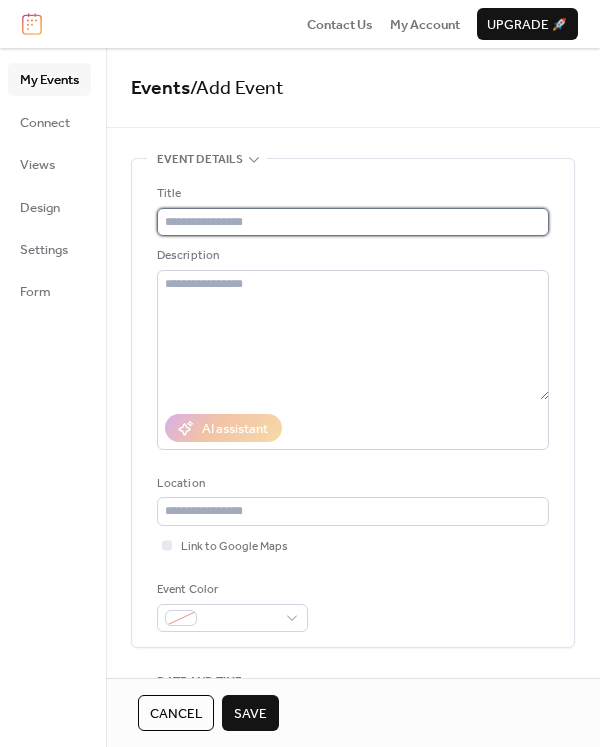 click at bounding box center (353, 222) 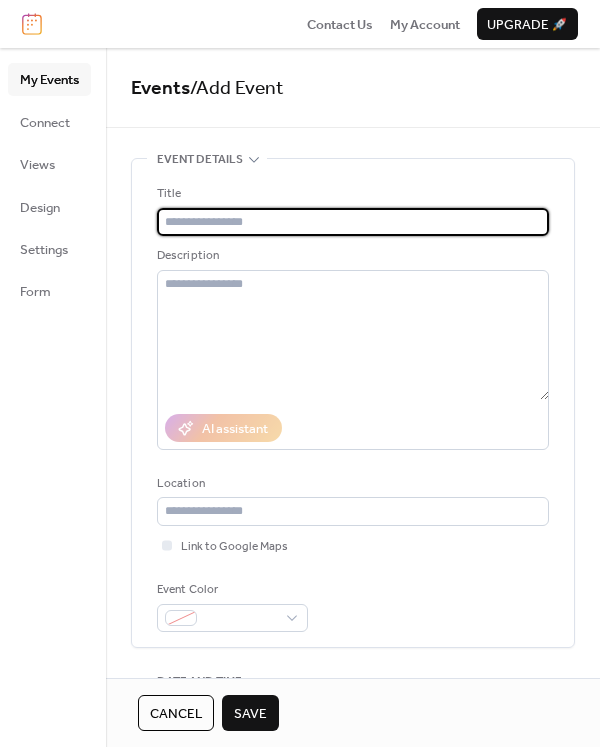 scroll, scrollTop: 1, scrollLeft: 0, axis: vertical 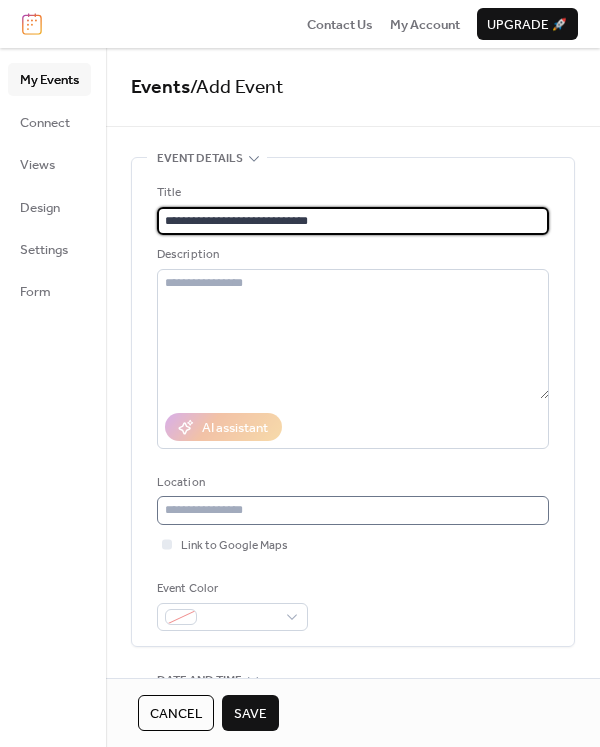 type on "**********" 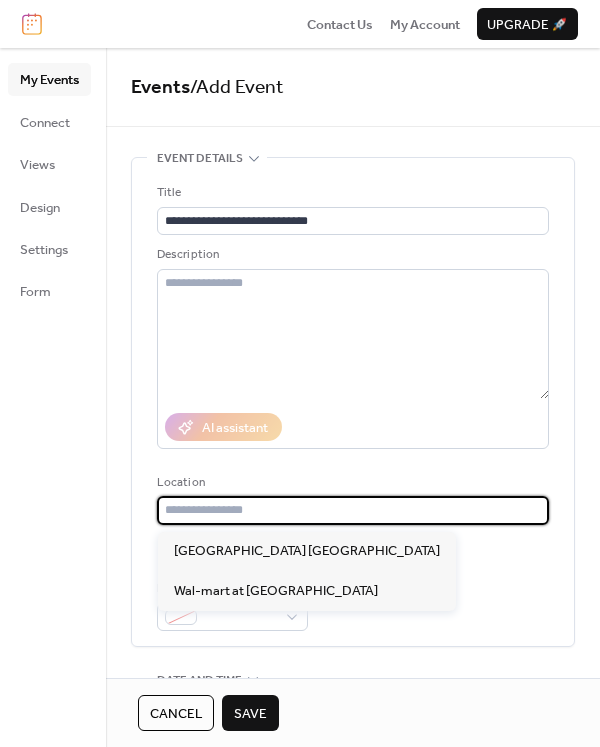 click at bounding box center [353, 510] 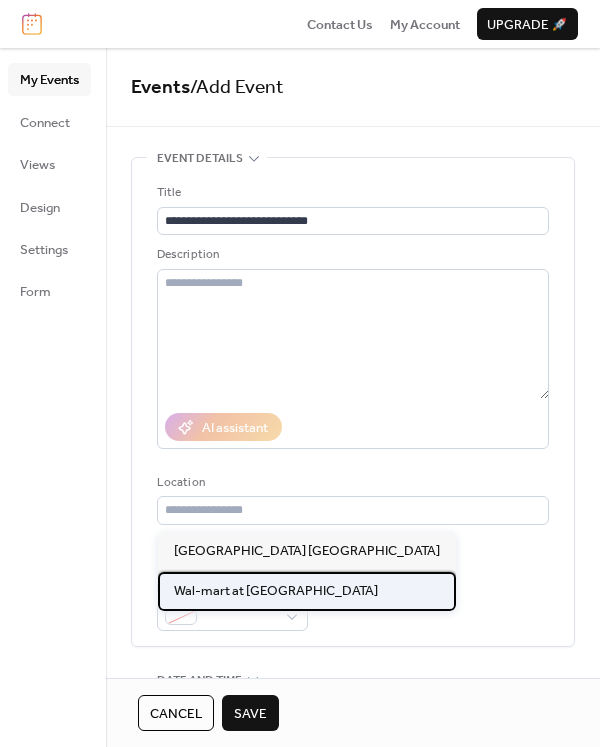 click on "Wal-mart at Market Commons" at bounding box center [276, 591] 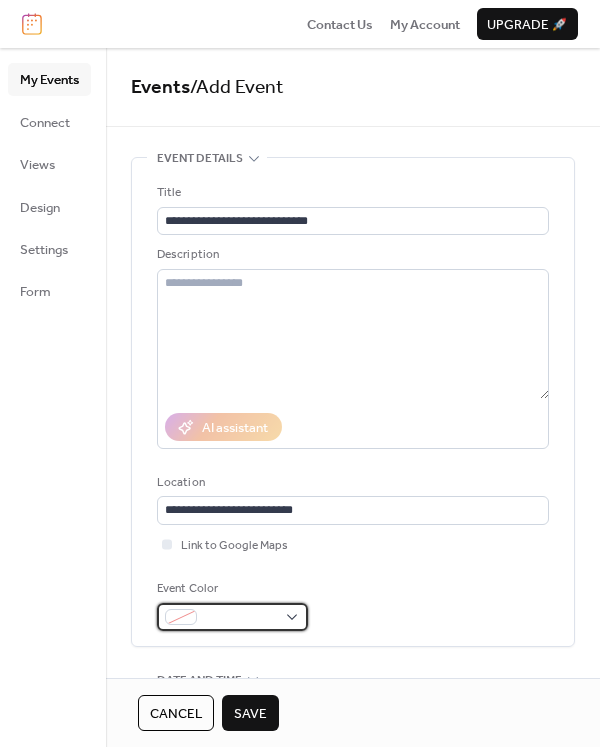 click at bounding box center [240, 618] 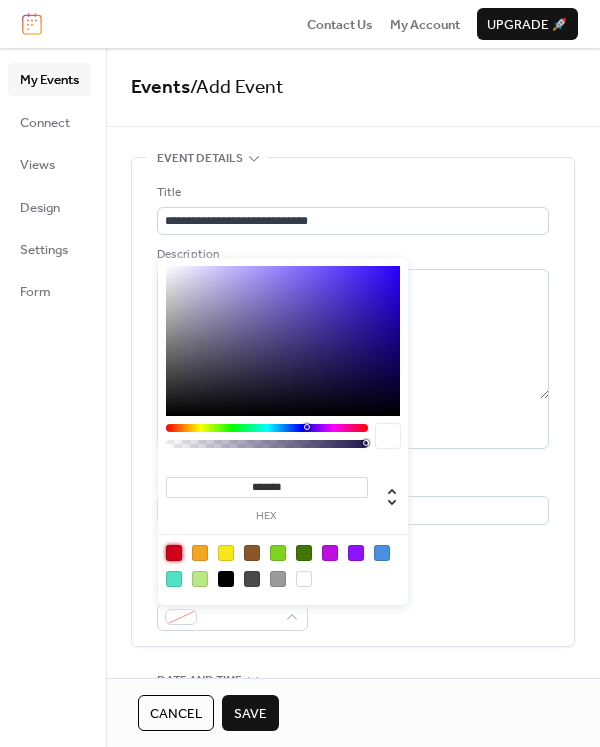 click at bounding box center (174, 553) 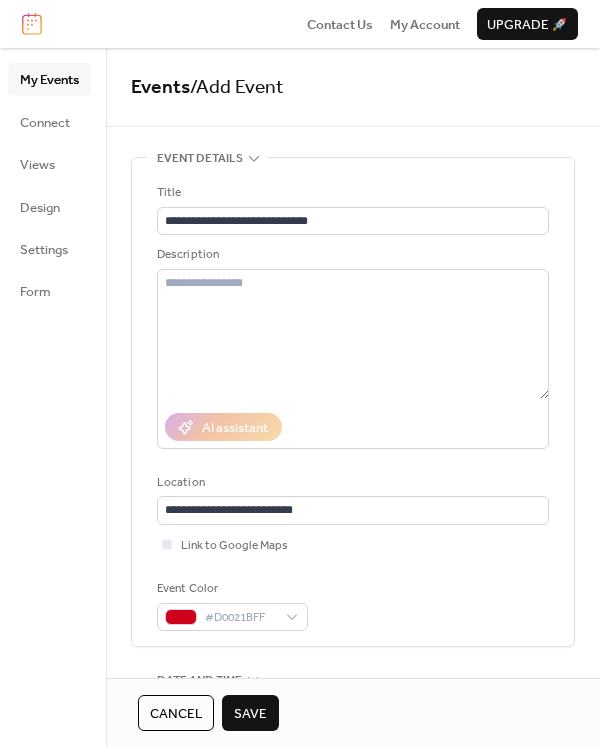 click on "Save" at bounding box center (250, 714) 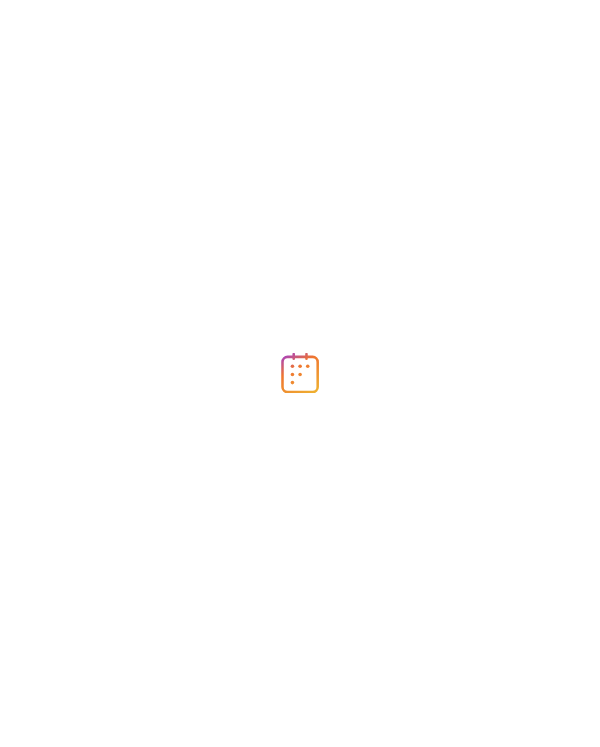 scroll, scrollTop: 0, scrollLeft: 0, axis: both 